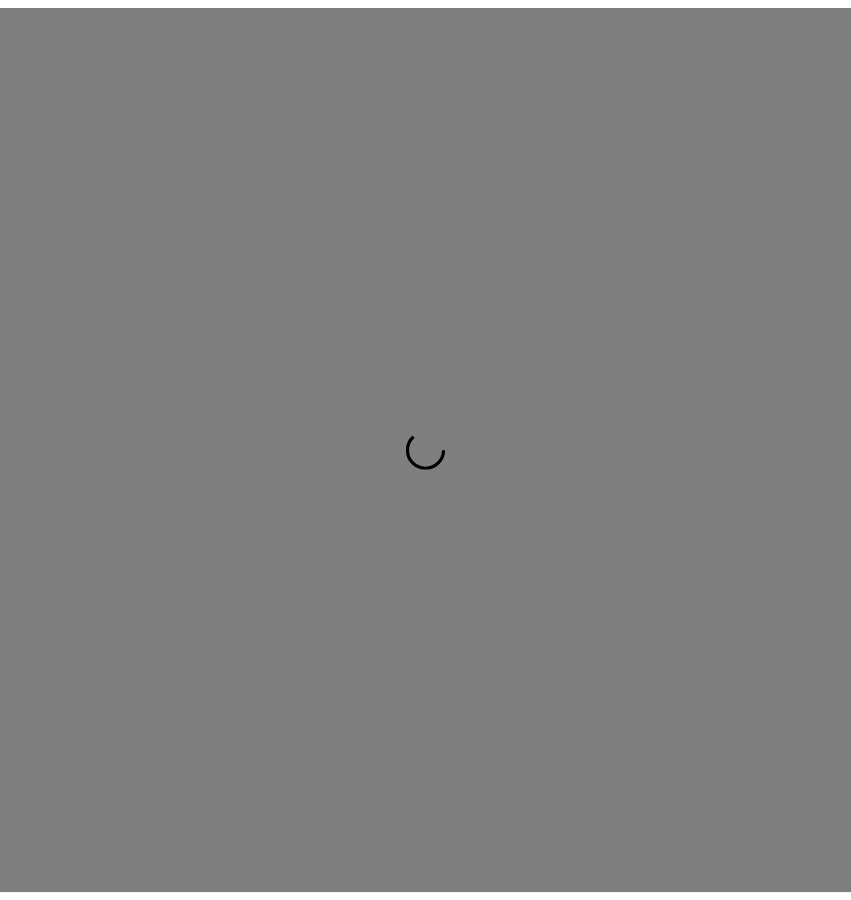 scroll, scrollTop: 0, scrollLeft: 0, axis: both 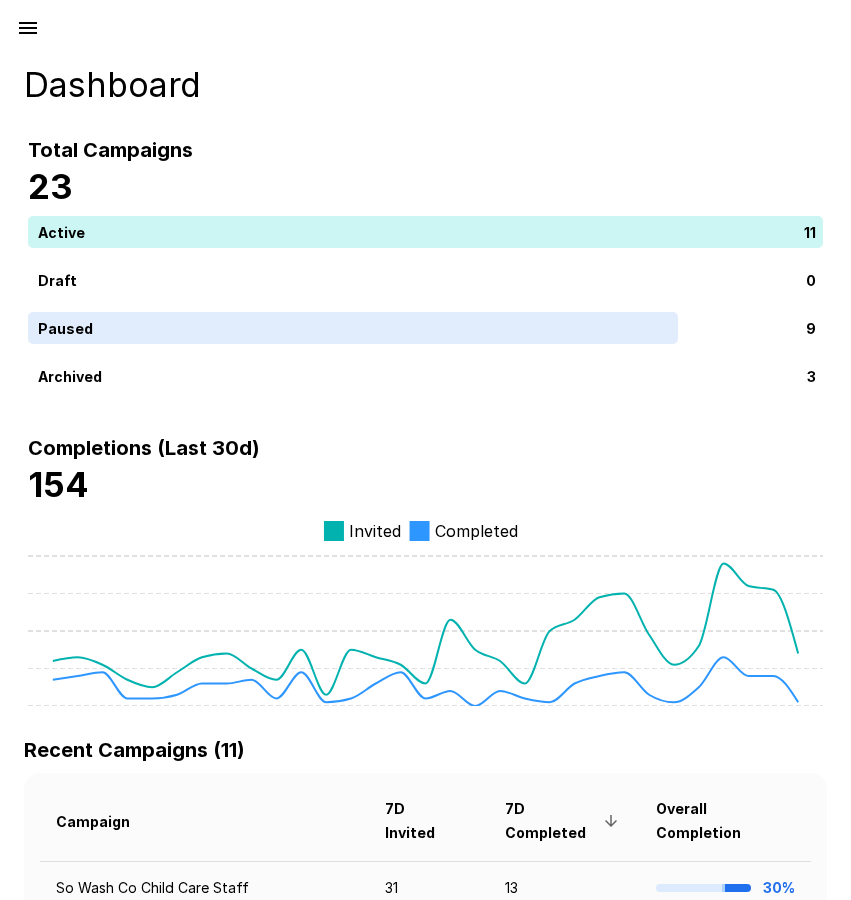 click 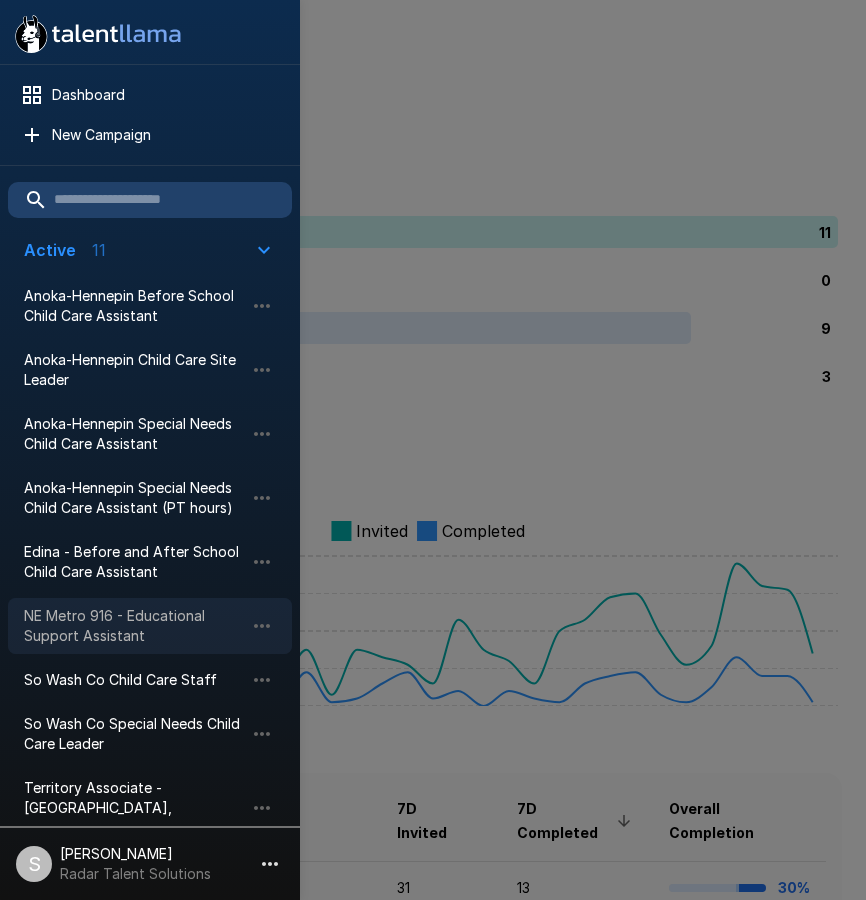 click on "NE Metro 916 - Educational Support Assistant" at bounding box center [134, 626] 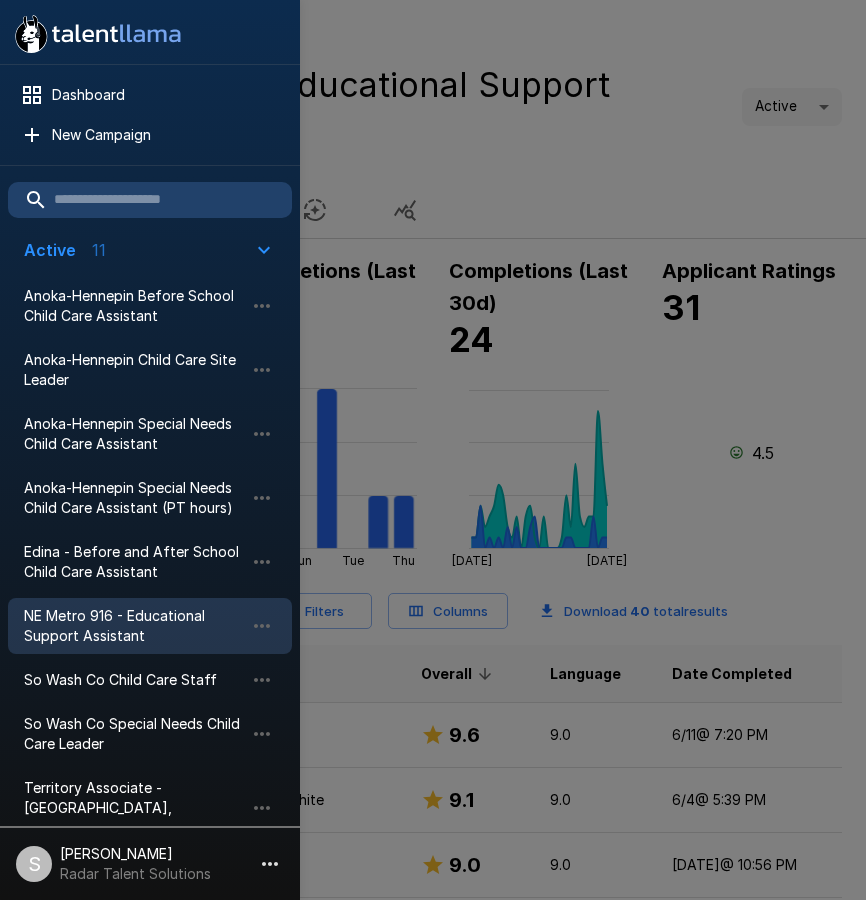 click at bounding box center [433, 450] 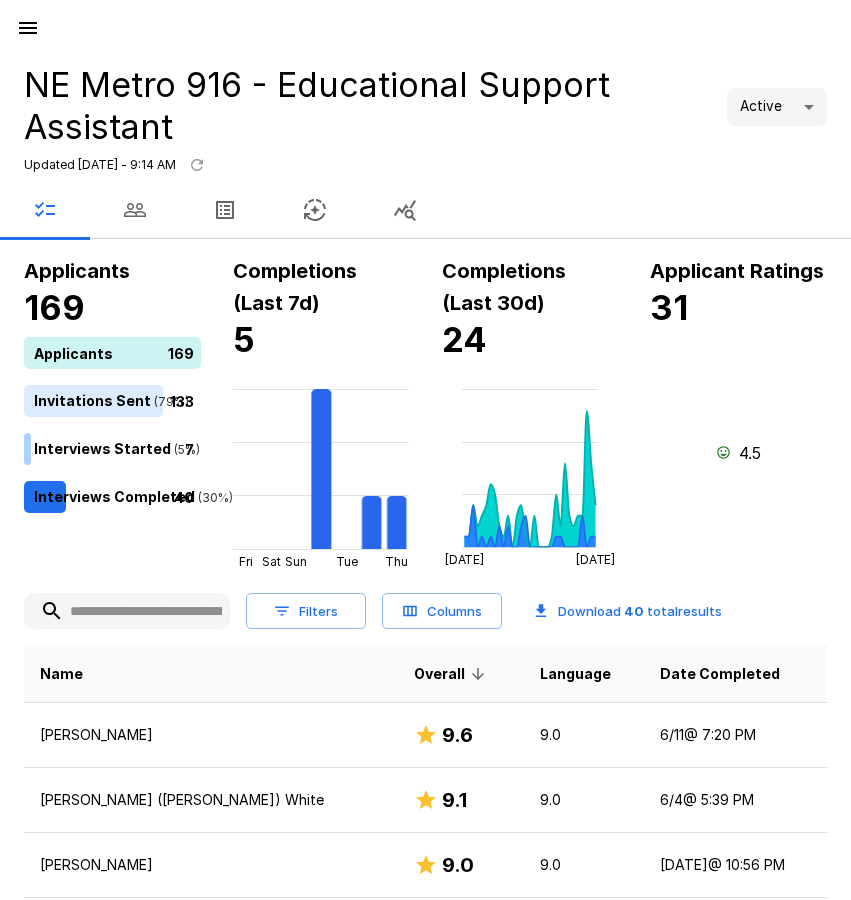 click at bounding box center [135, 210] 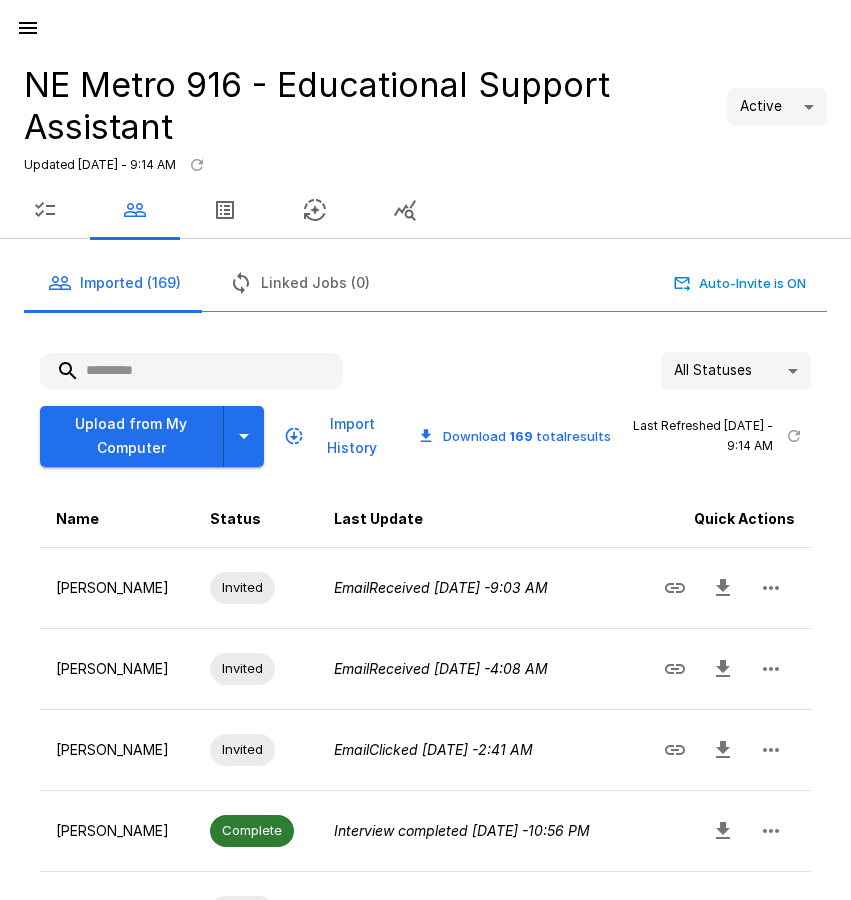 click at bounding box center [191, 371] 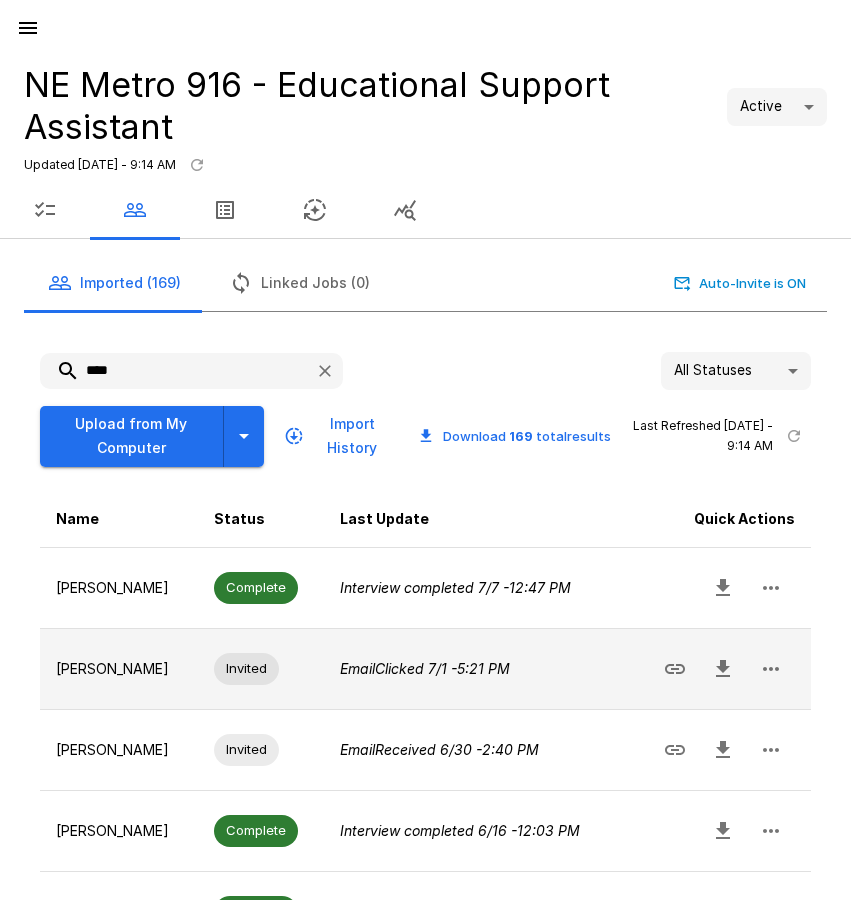 click 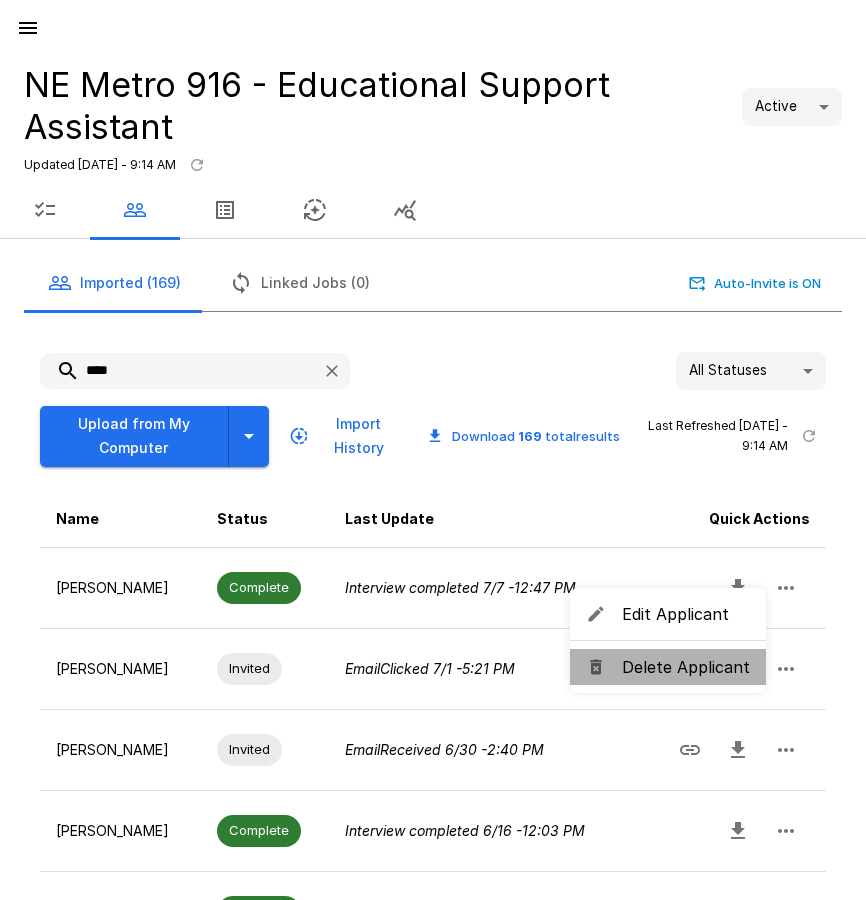 click on "Delete Applicant" at bounding box center [686, 667] 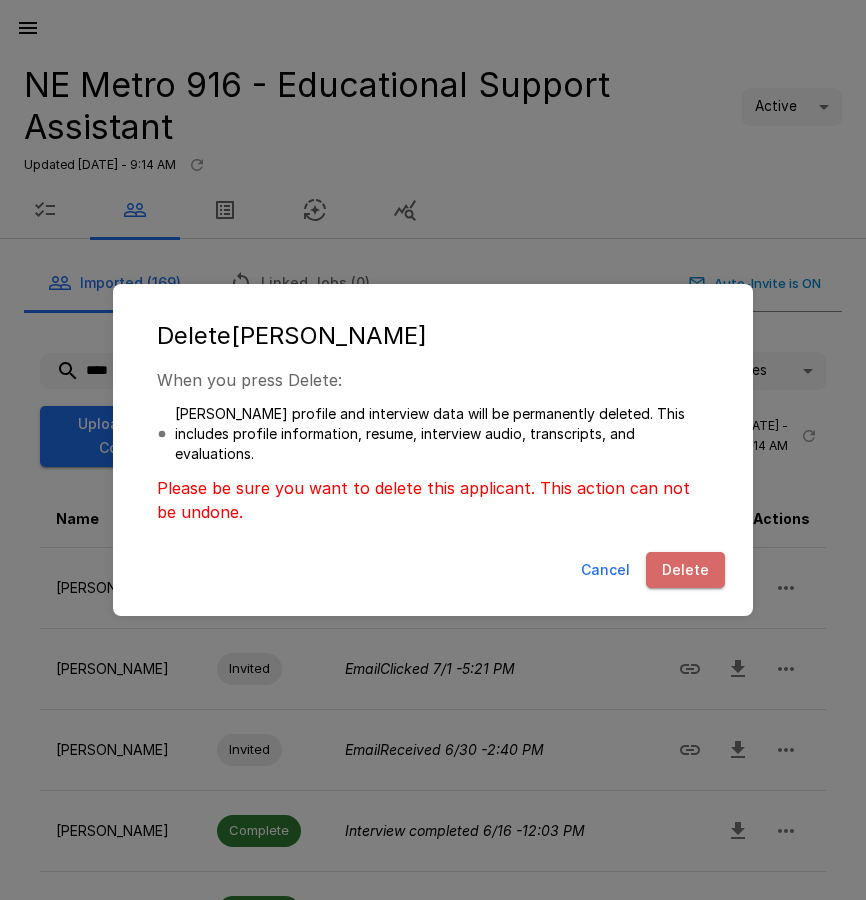 click on "Delete" at bounding box center (685, 570) 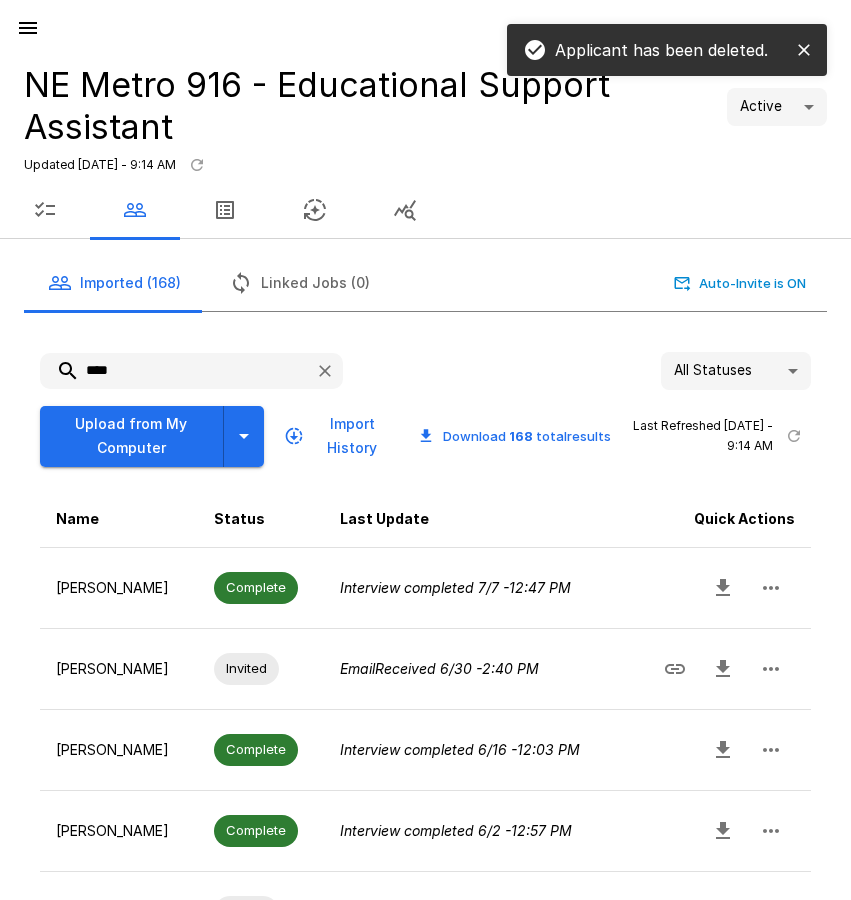 drag, startPoint x: 65, startPoint y: 371, endPoint x: 42, endPoint y: 370, distance: 23.021729 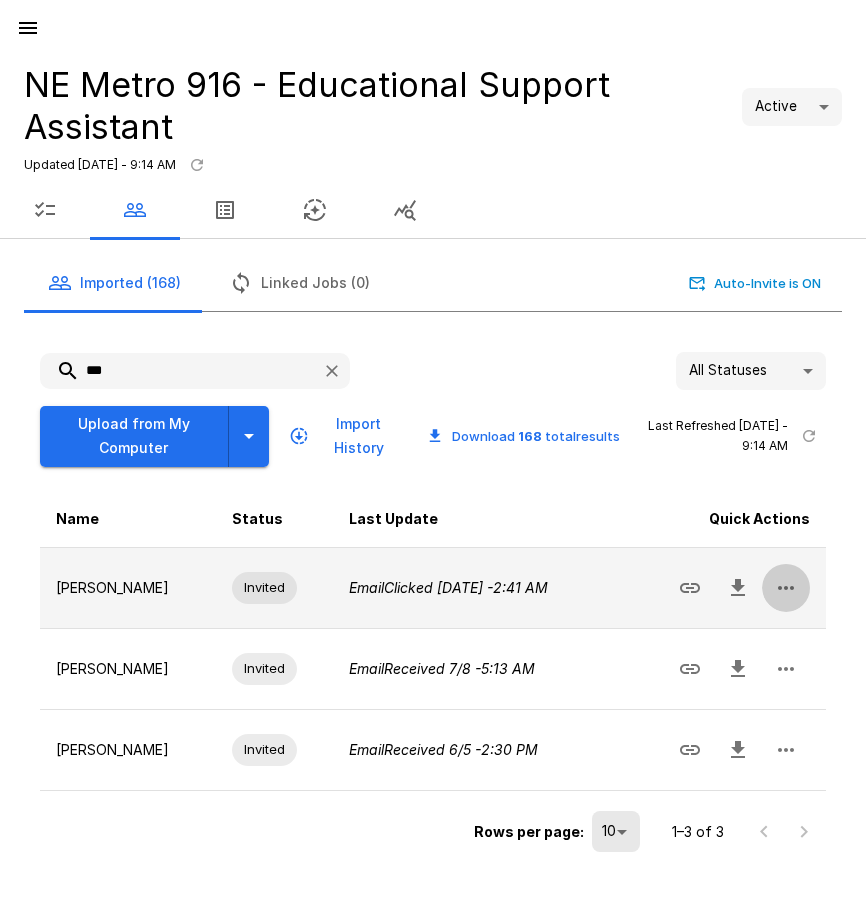 click 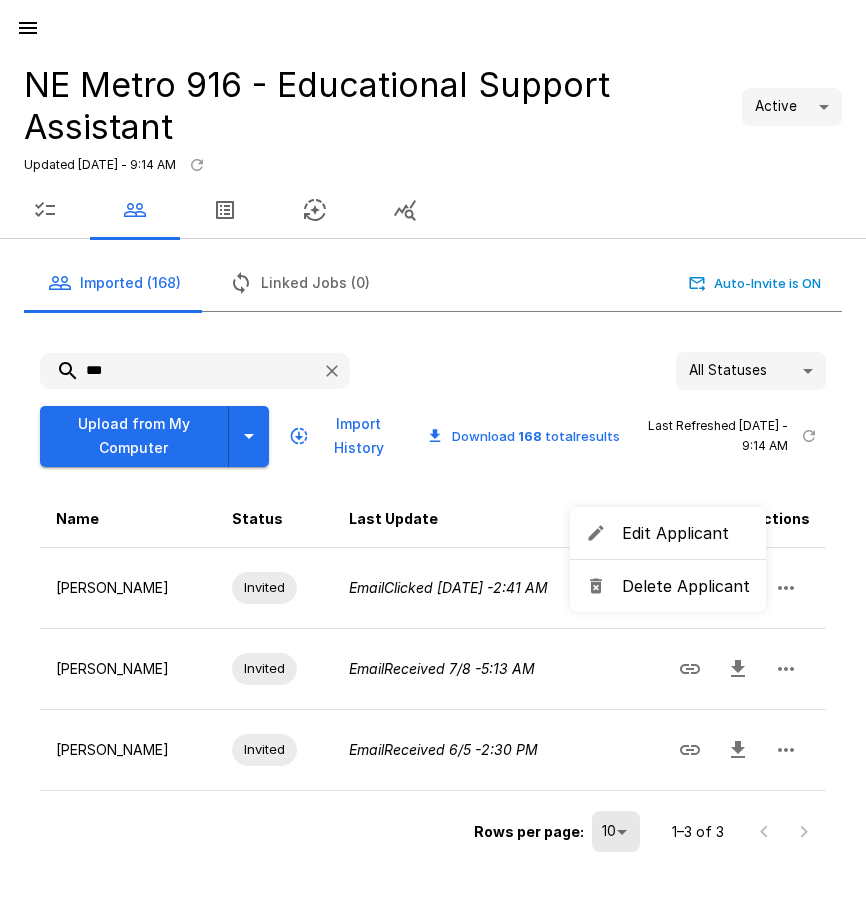 click on "Delete Applicant" at bounding box center (686, 586) 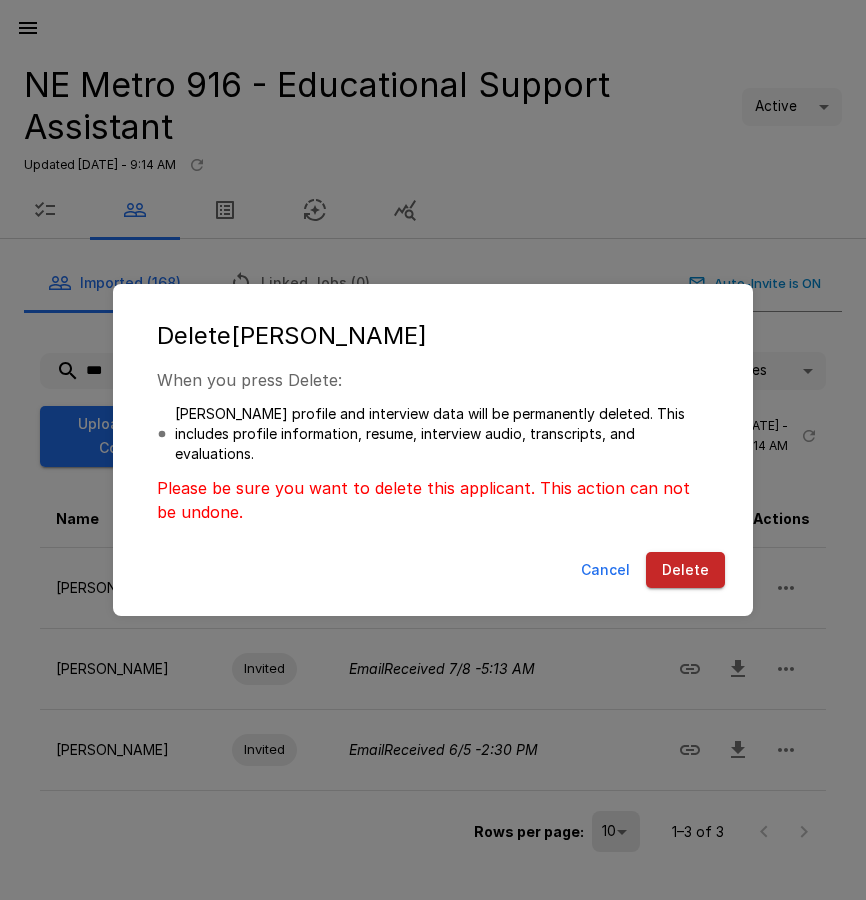 click on "Delete" at bounding box center [685, 570] 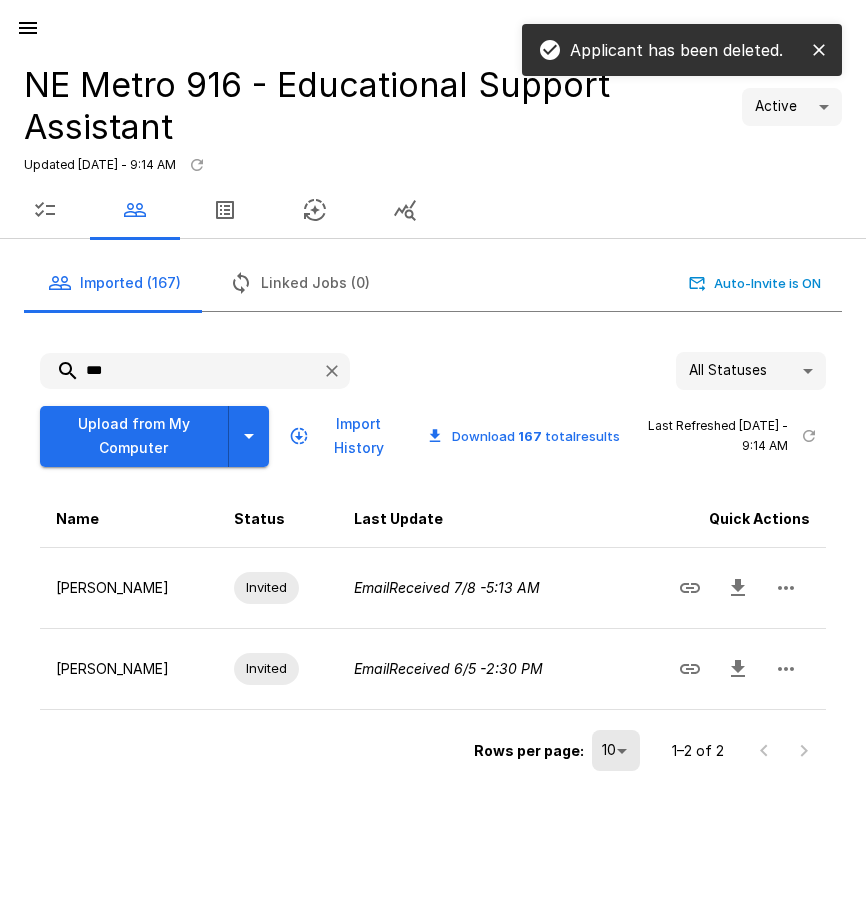 drag, startPoint x: 129, startPoint y: 367, endPoint x: 13, endPoint y: 359, distance: 116.275536 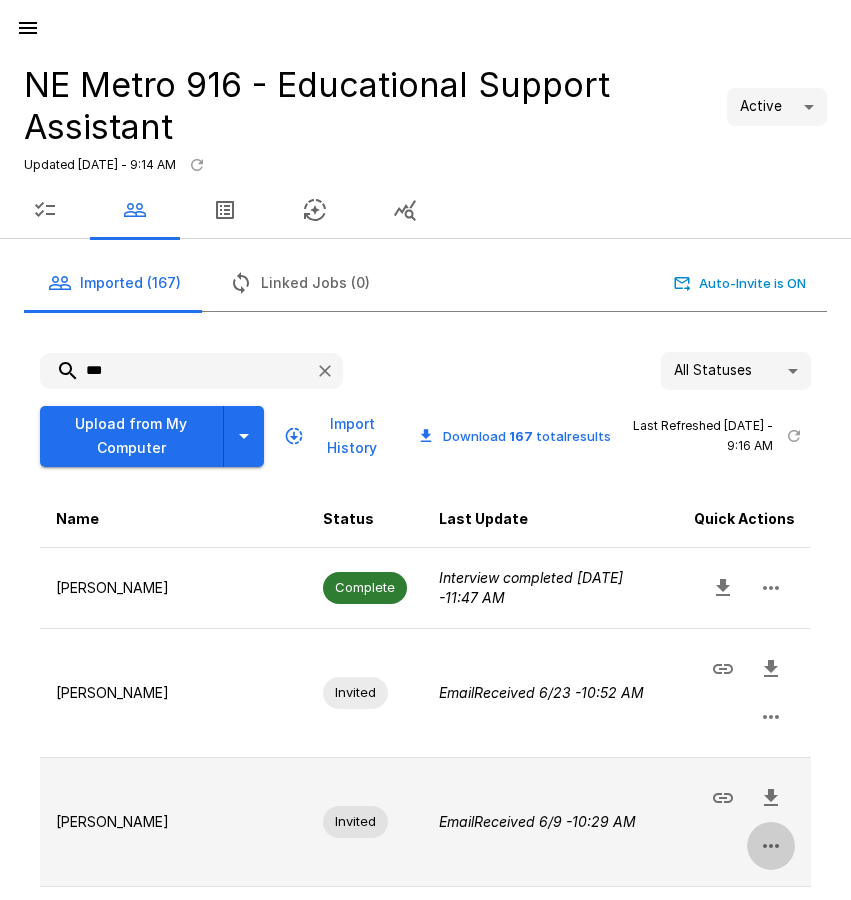 click 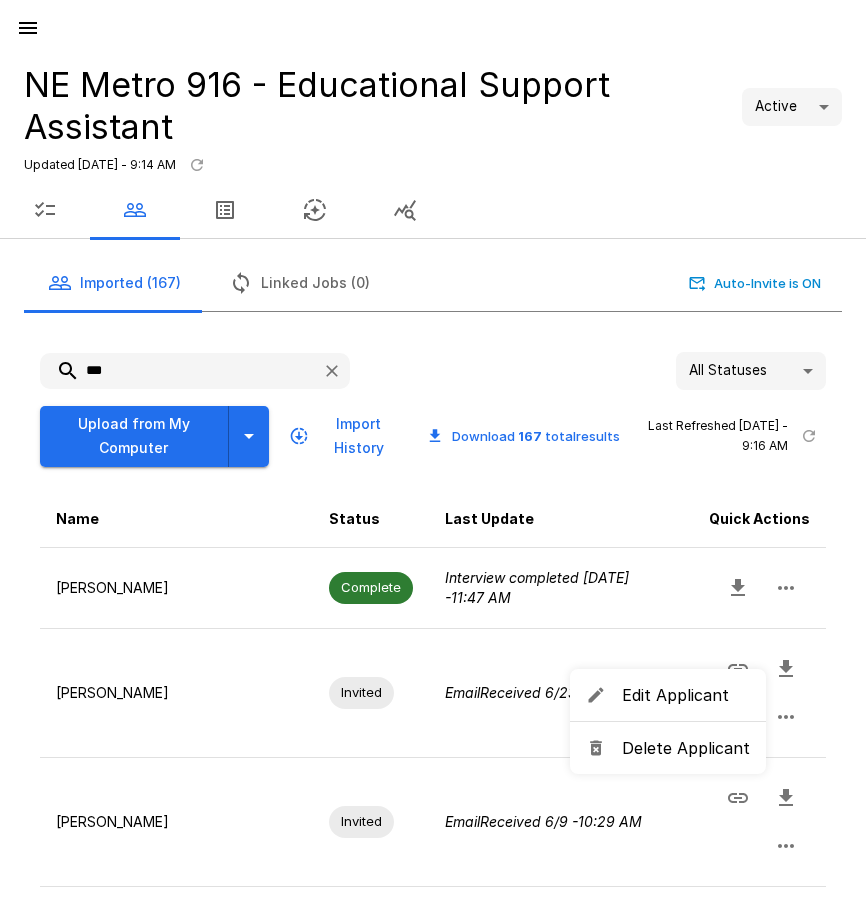 click at bounding box center (433, 450) 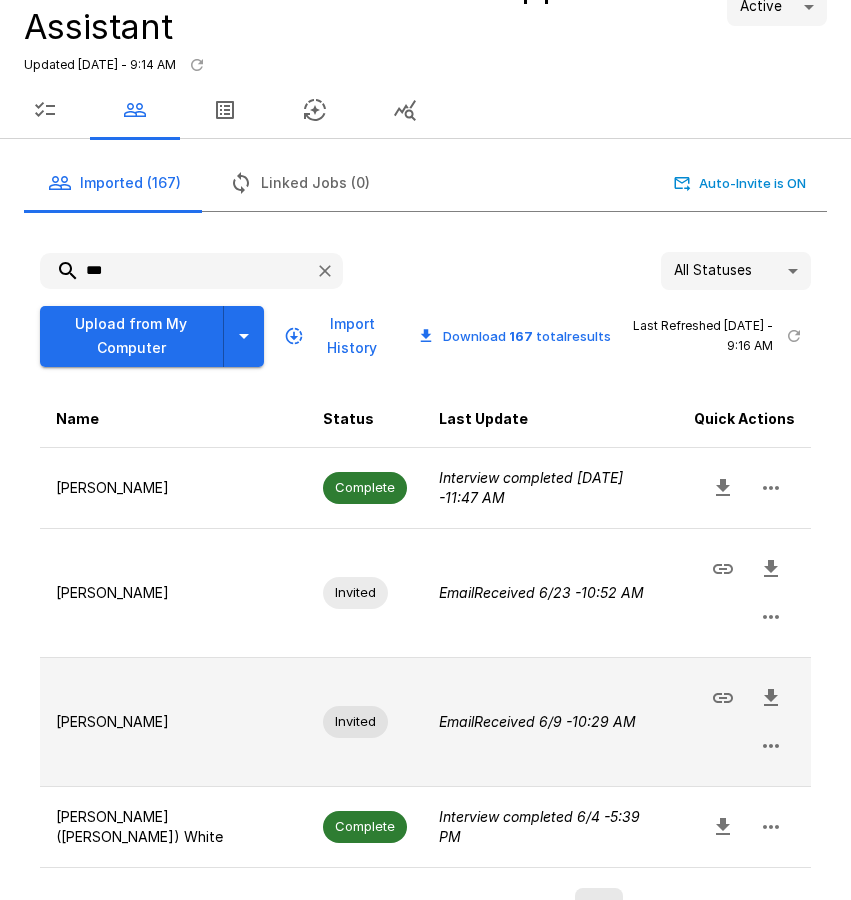 click 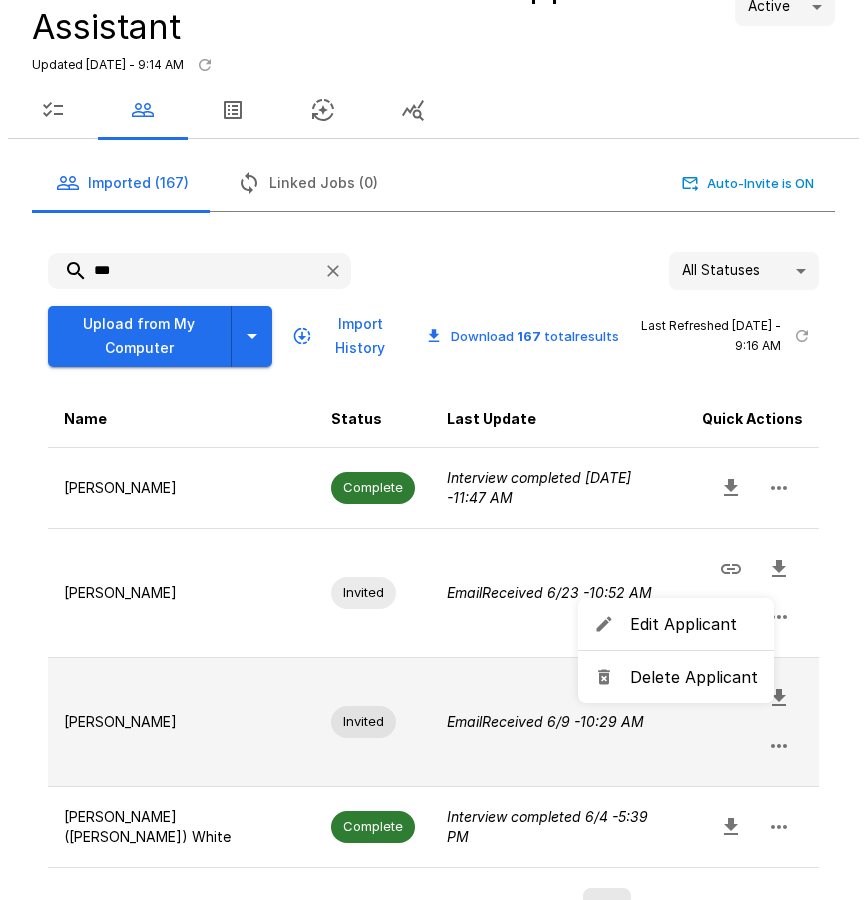 scroll, scrollTop: 71, scrollLeft: 0, axis: vertical 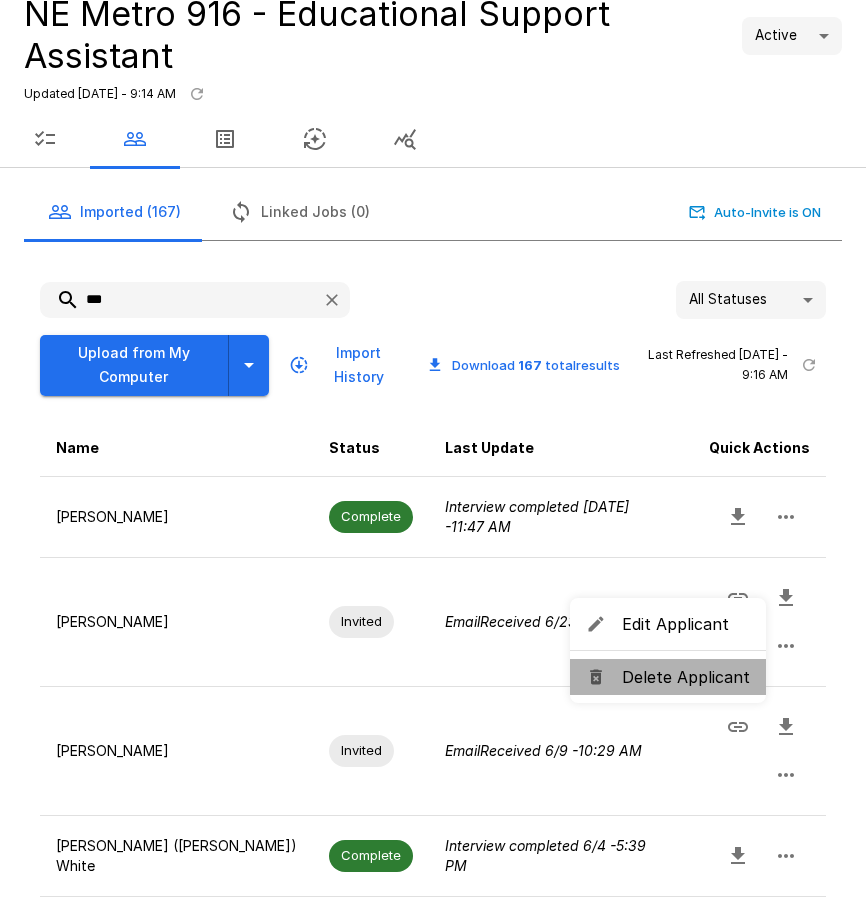 click on "Delete Applicant" at bounding box center [686, 677] 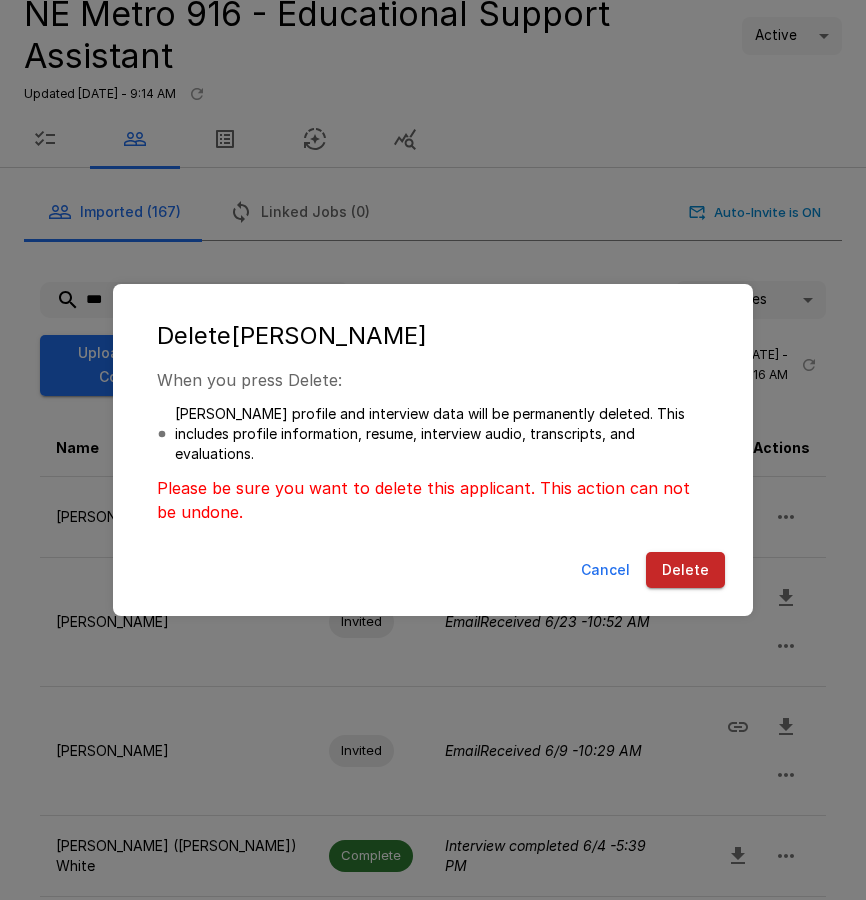 click on "Delete" at bounding box center [685, 570] 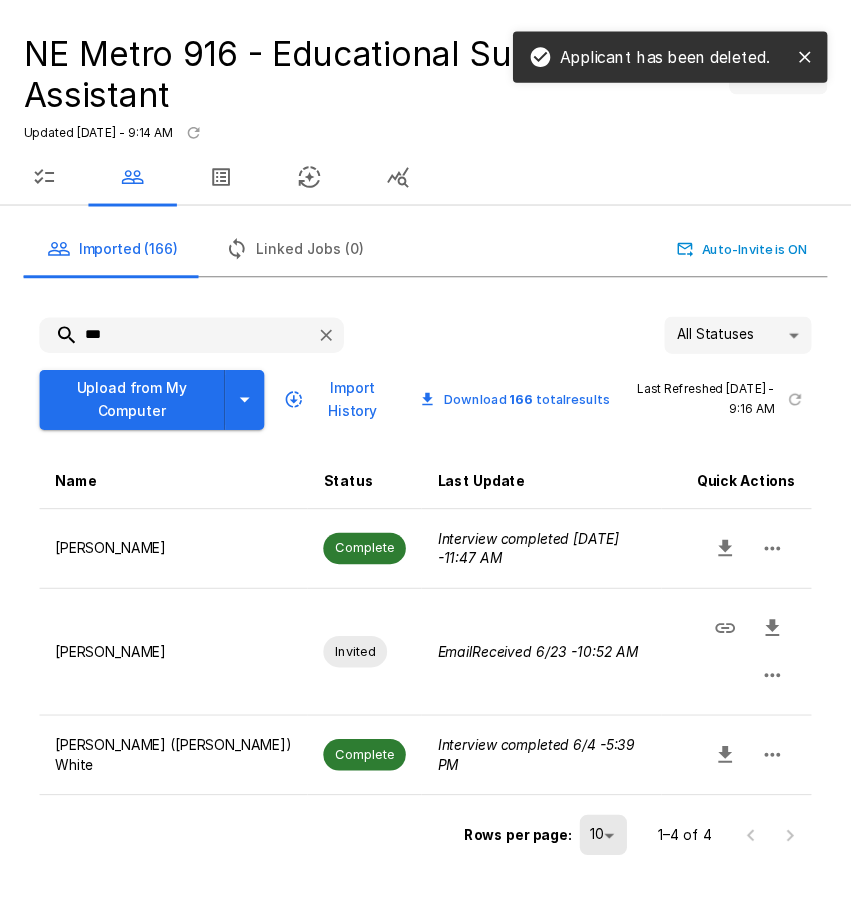 scroll, scrollTop: 0, scrollLeft: 0, axis: both 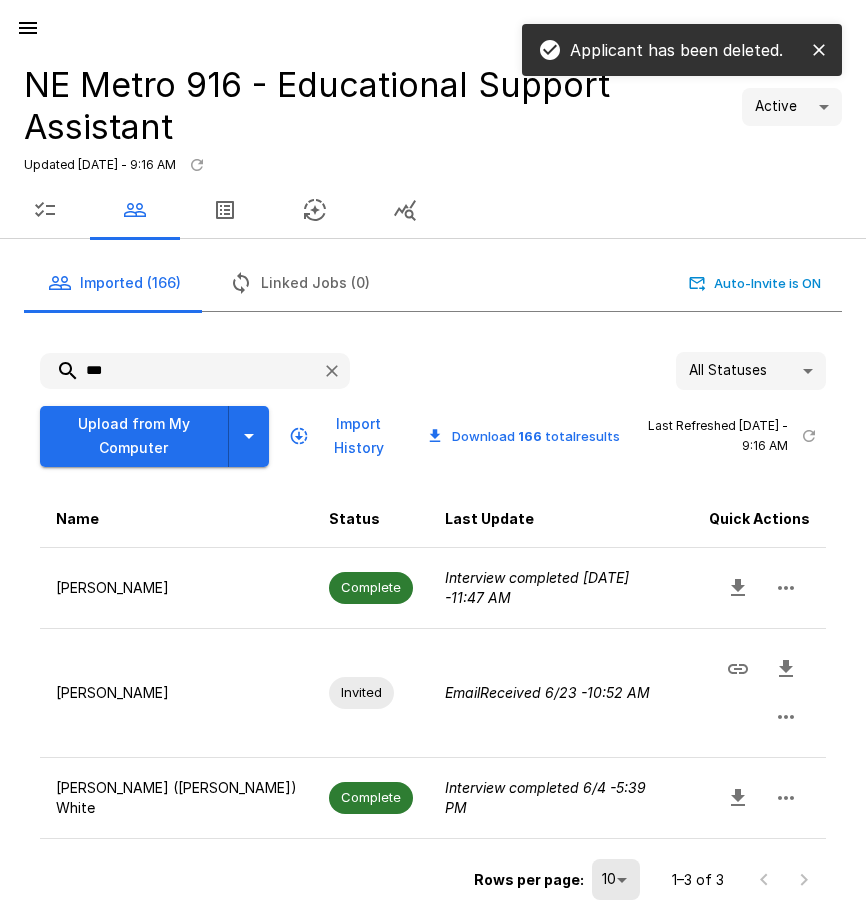 drag, startPoint x: 126, startPoint y: 367, endPoint x: 28, endPoint y: 367, distance: 98 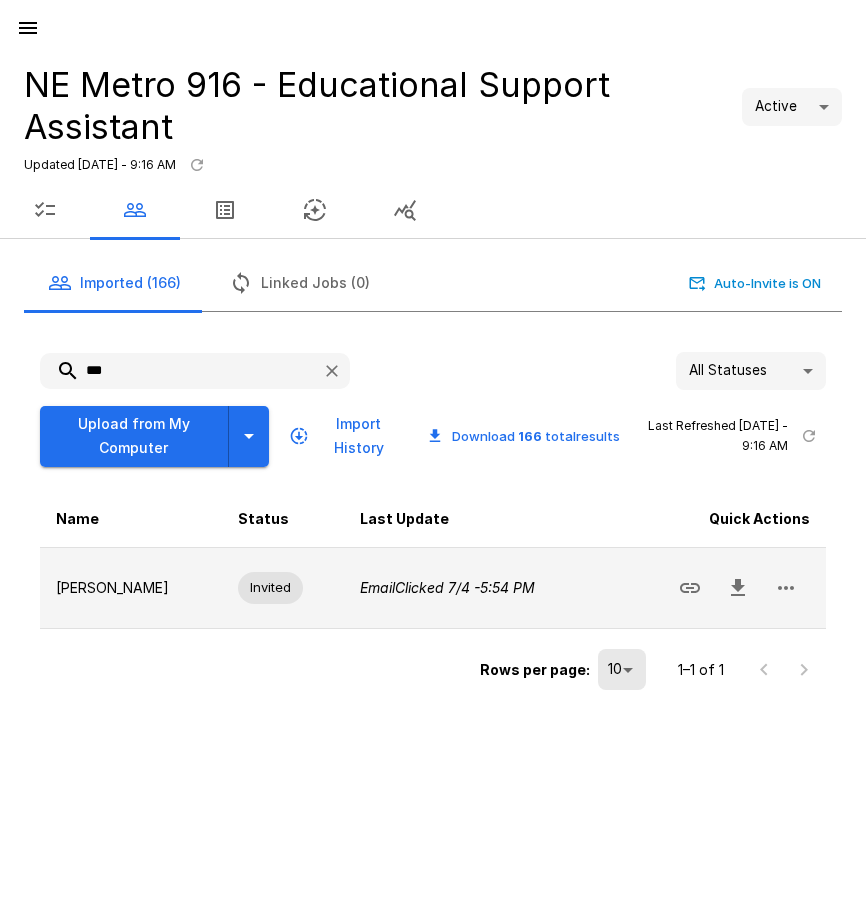 click 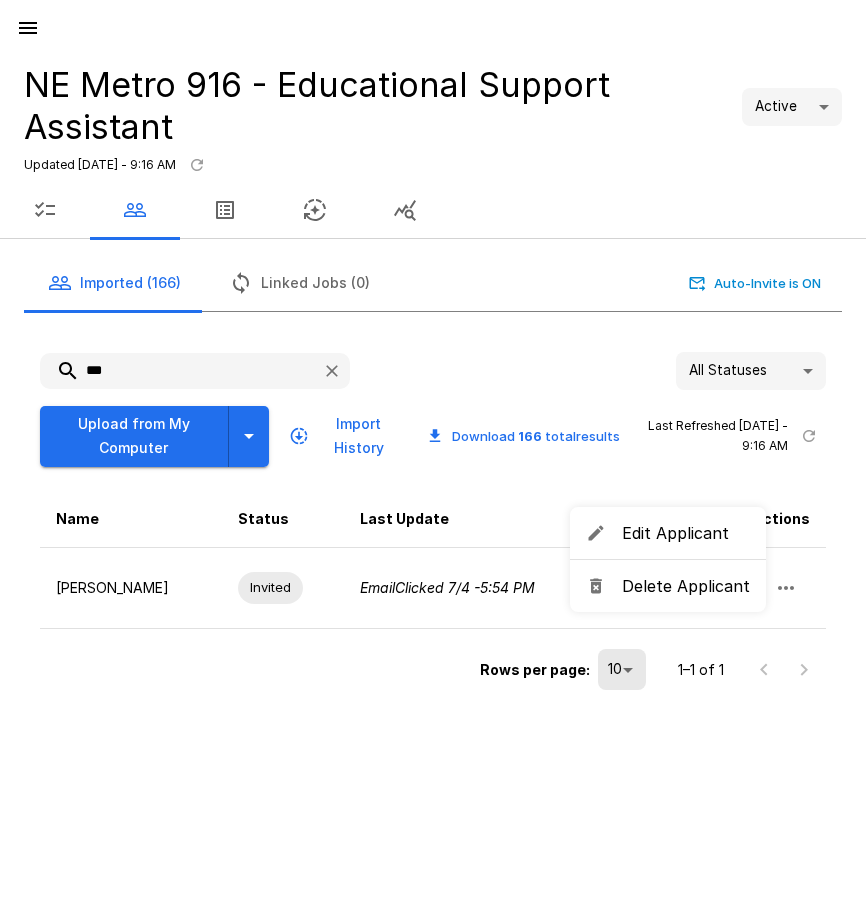click on "Delete Applicant" at bounding box center (686, 586) 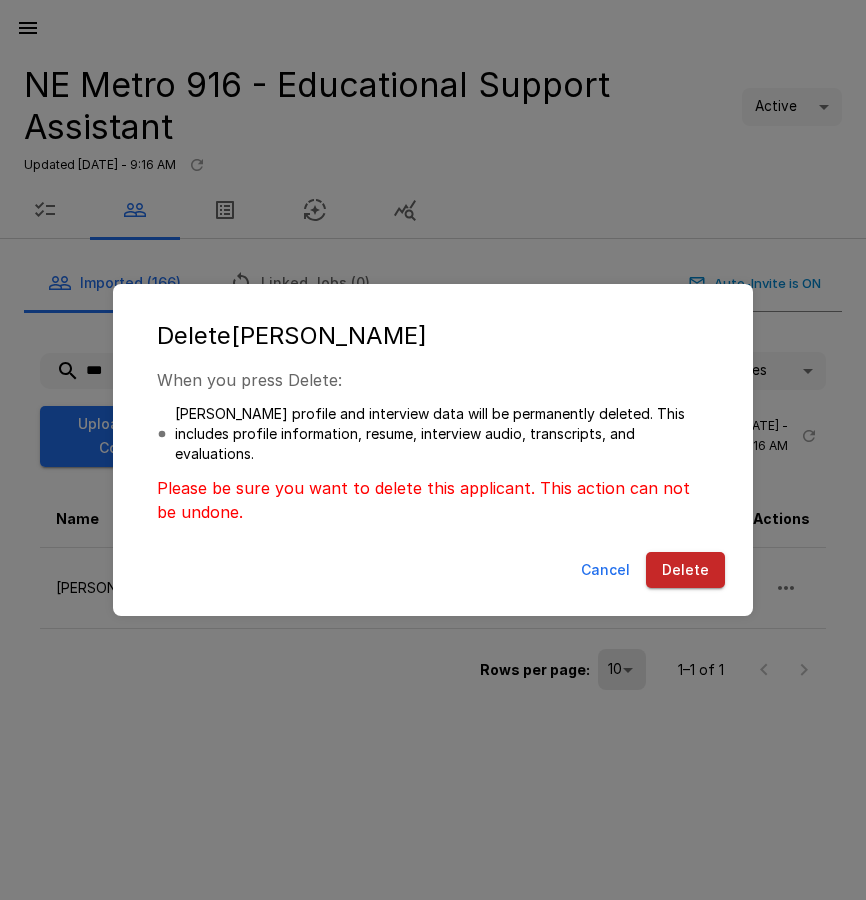 click on "Delete" at bounding box center [685, 570] 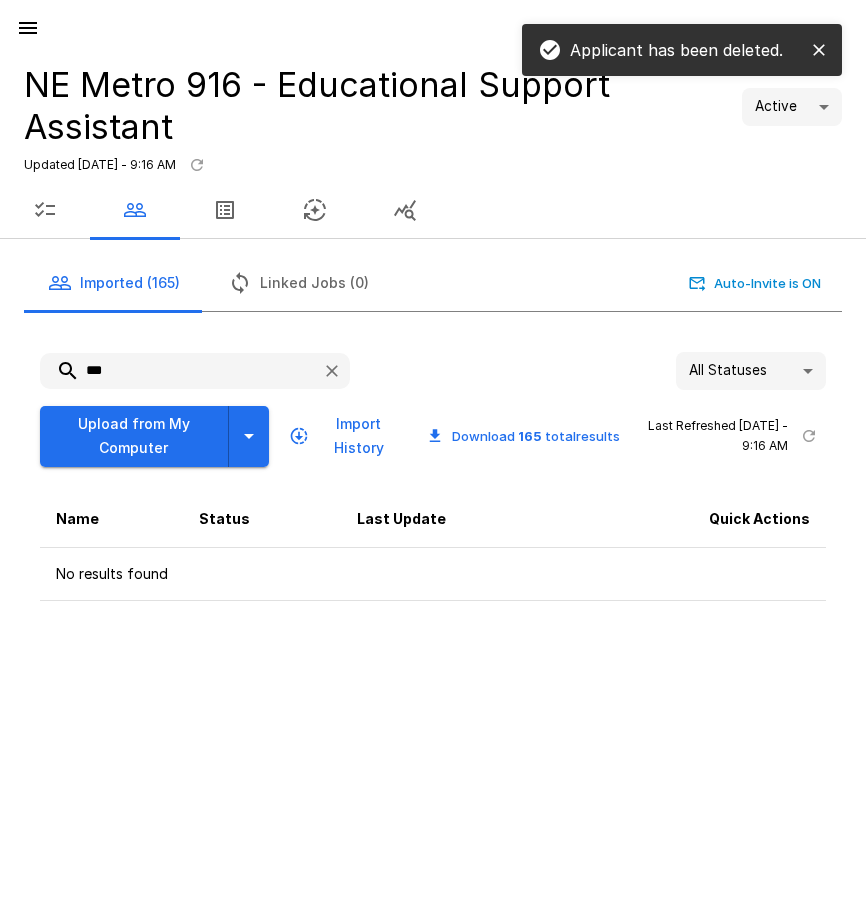 drag, startPoint x: 29, startPoint y: 374, endPoint x: -14, endPoint y: 373, distance: 43.011627 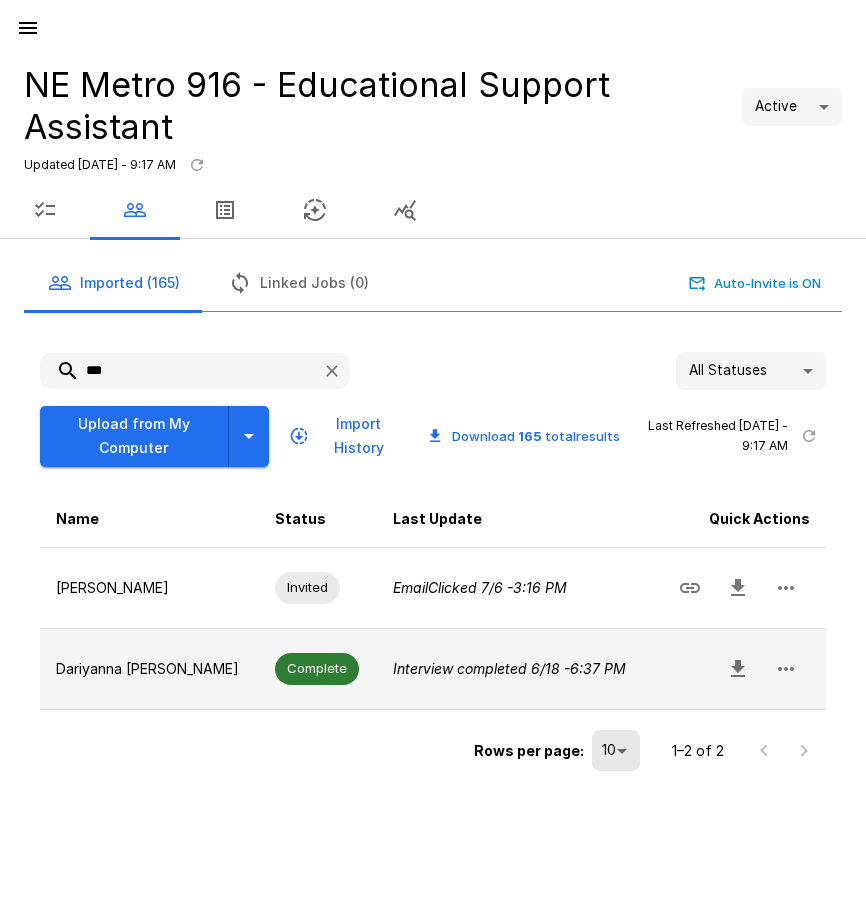 type on "***" 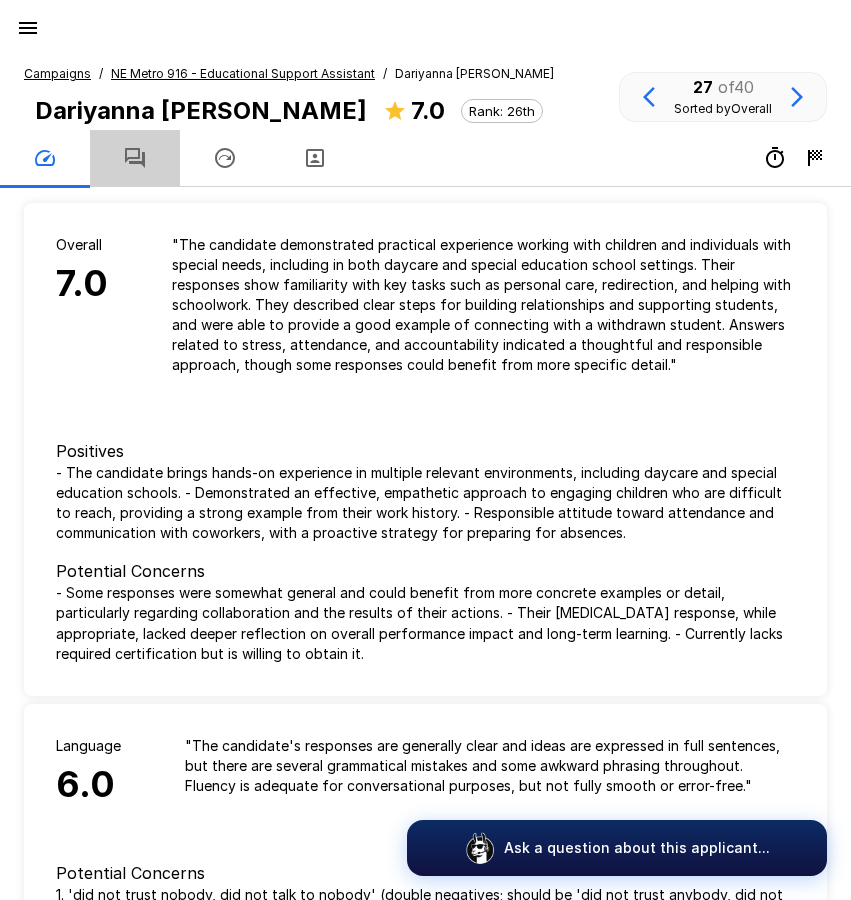 click 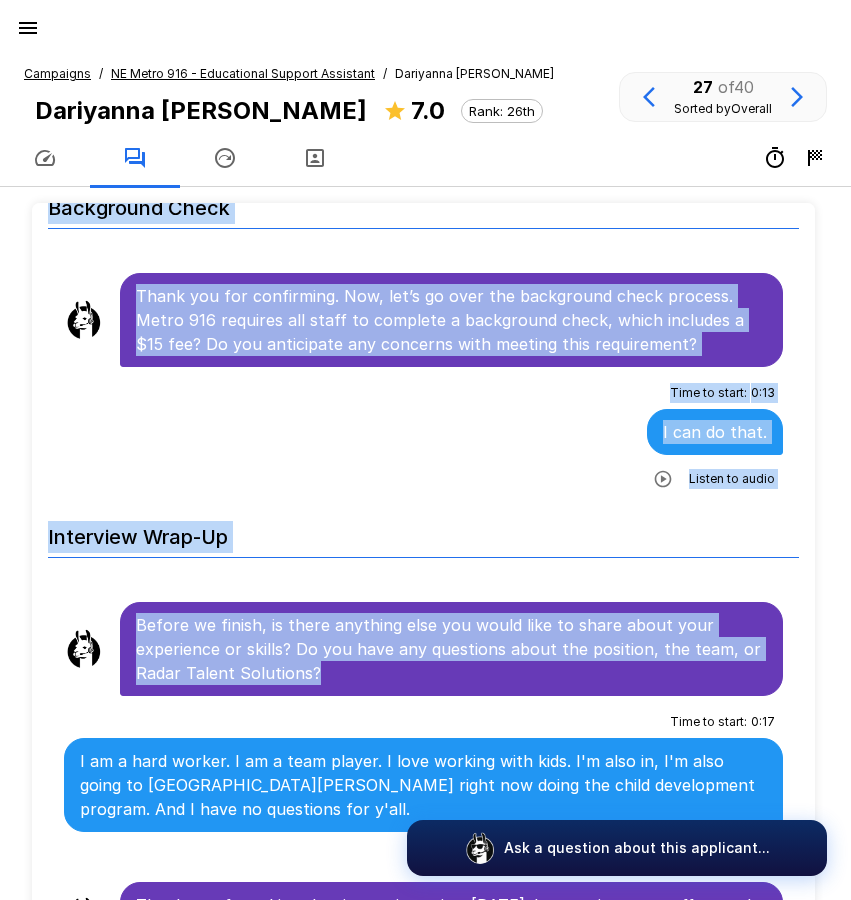 scroll, scrollTop: 5406, scrollLeft: 0, axis: vertical 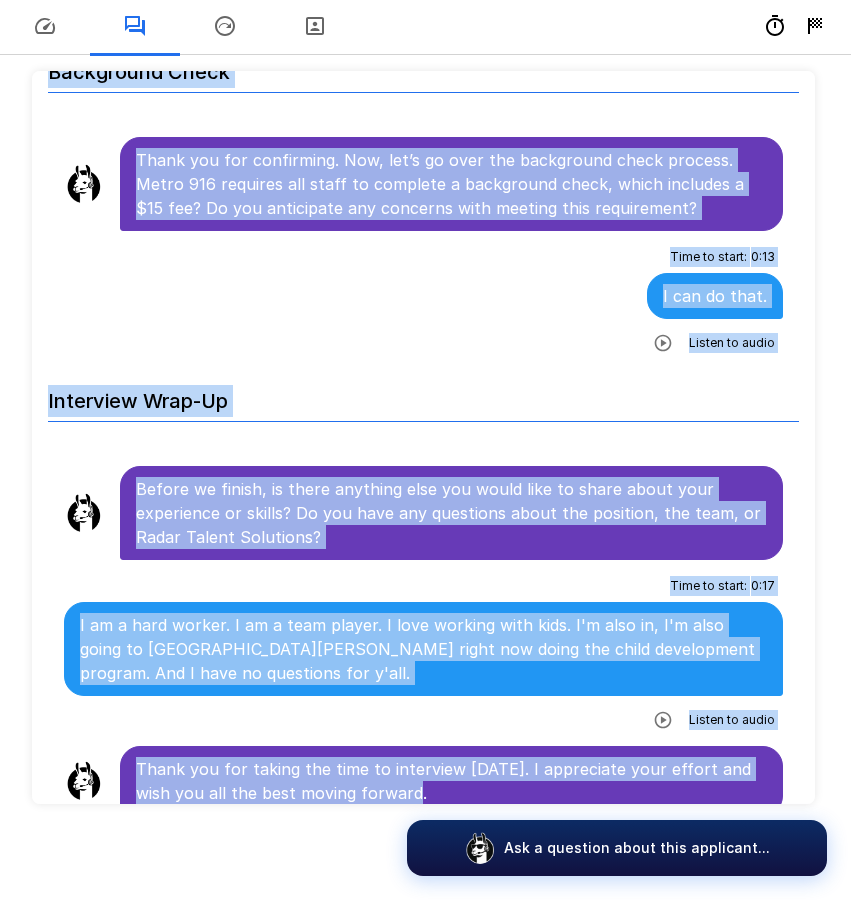 drag, startPoint x: 138, startPoint y: 331, endPoint x: 634, endPoint y: 766, distance: 659.72797 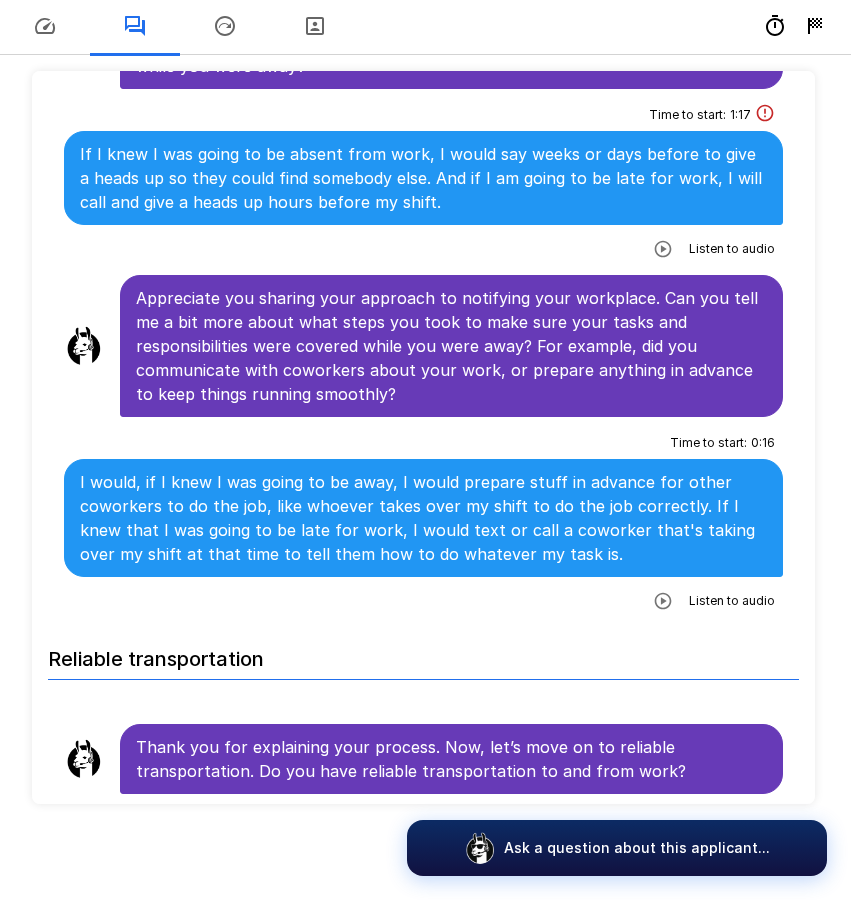 scroll, scrollTop: 4206, scrollLeft: 0, axis: vertical 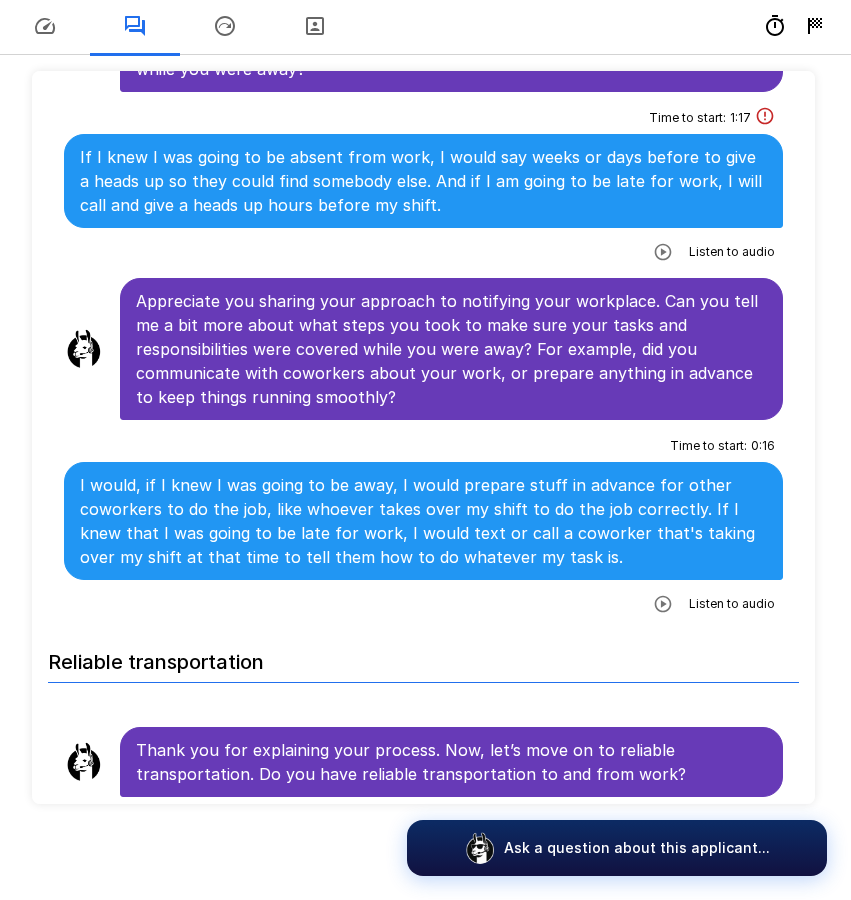 click 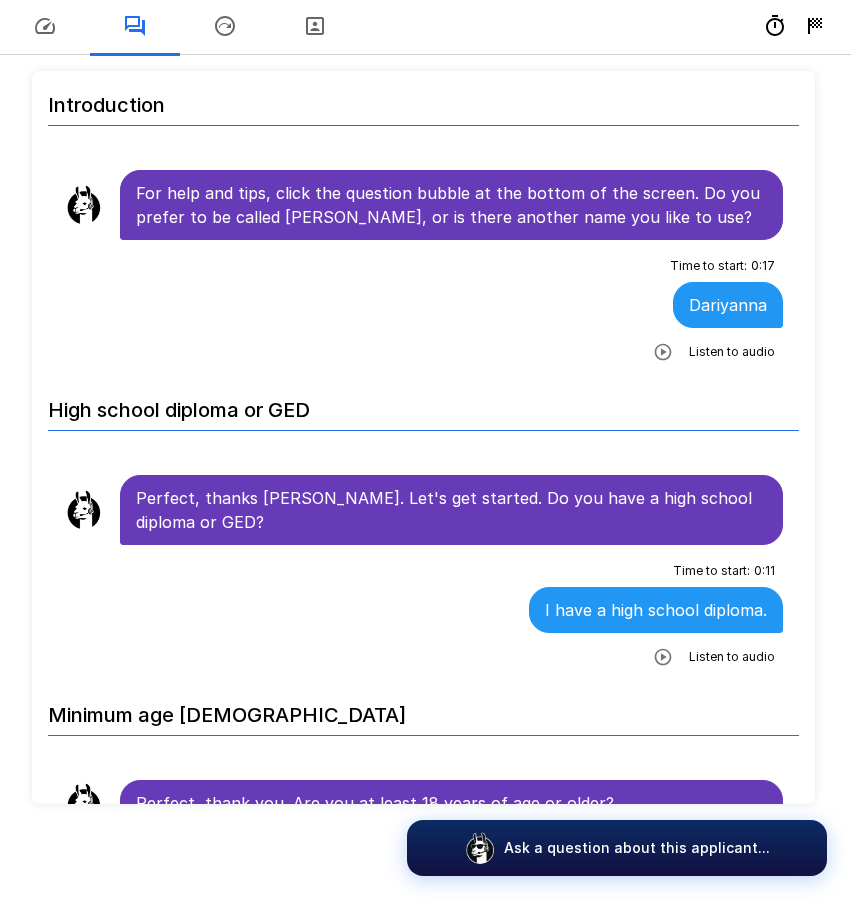 scroll, scrollTop: 0, scrollLeft: 0, axis: both 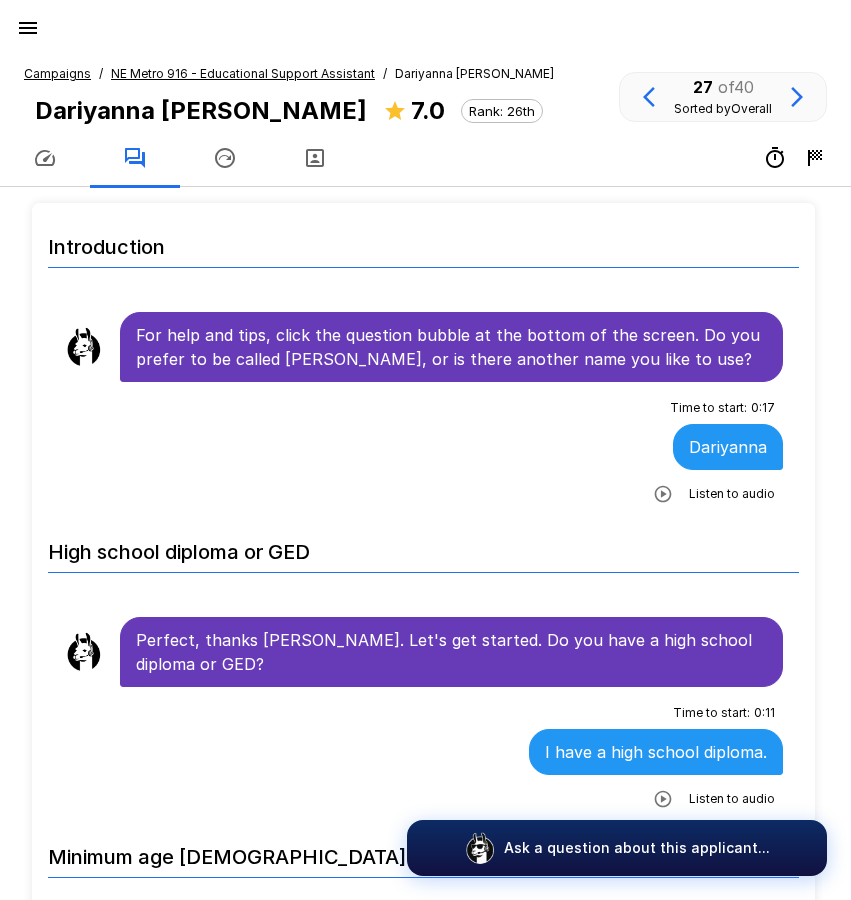 click on "NE Metro 916 - Educational Support Assistant" at bounding box center [243, 73] 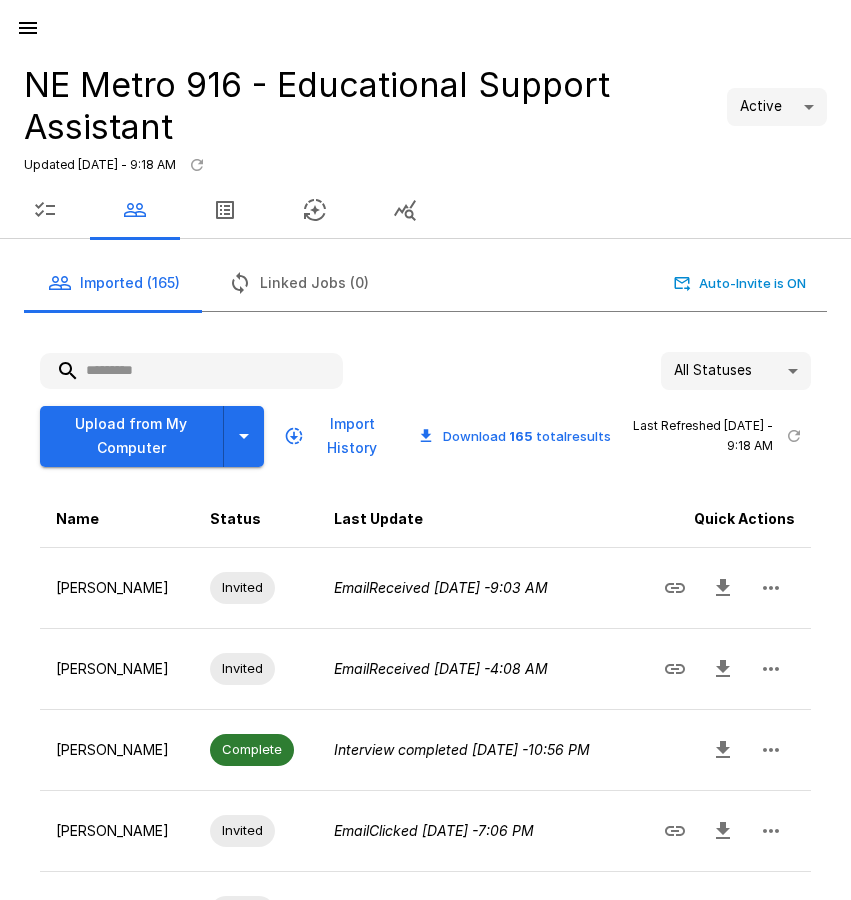 click 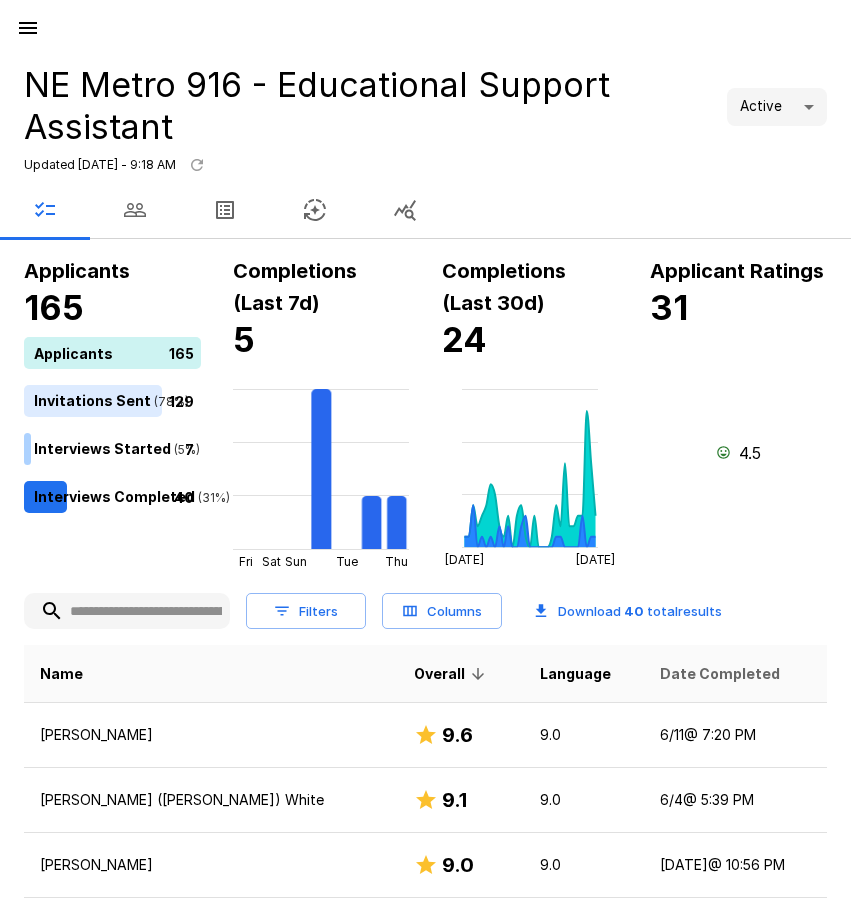 click on "Date Completed" at bounding box center [720, 674] 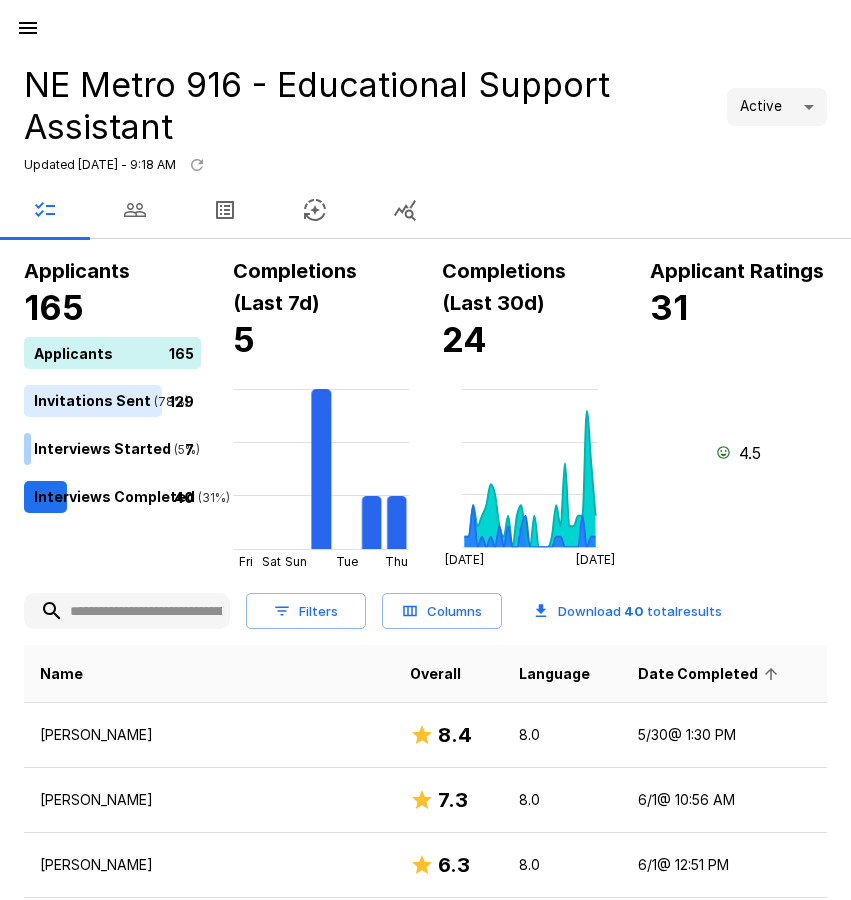 click on "Date Completed" at bounding box center (711, 674) 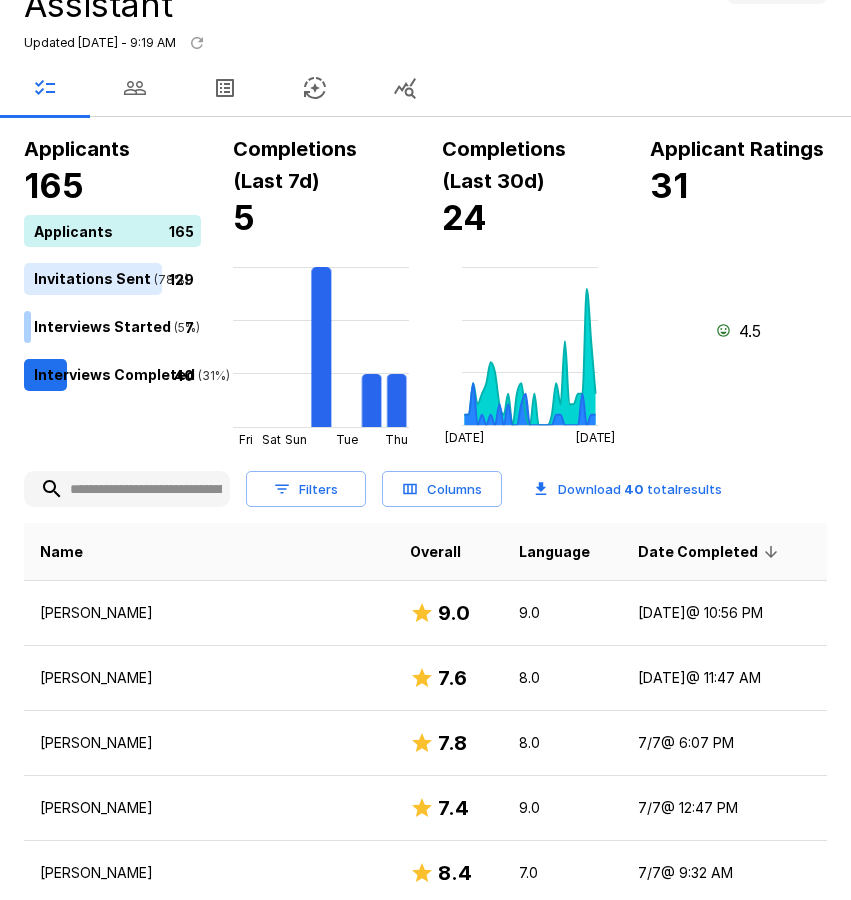 scroll, scrollTop: 0, scrollLeft: 0, axis: both 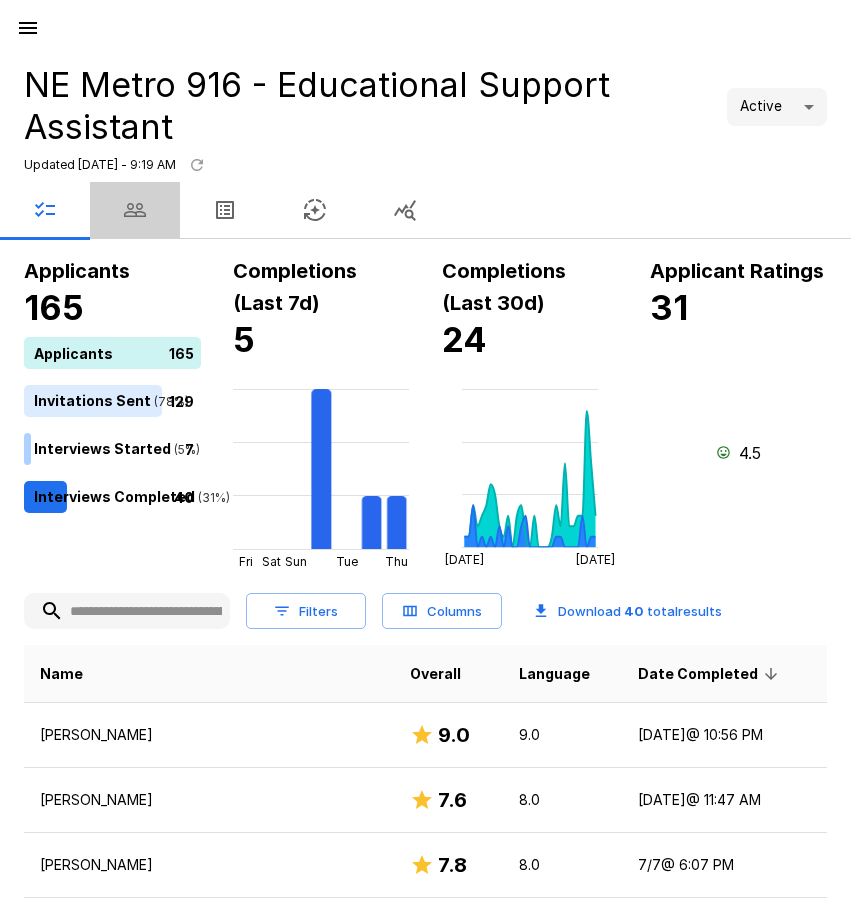 click 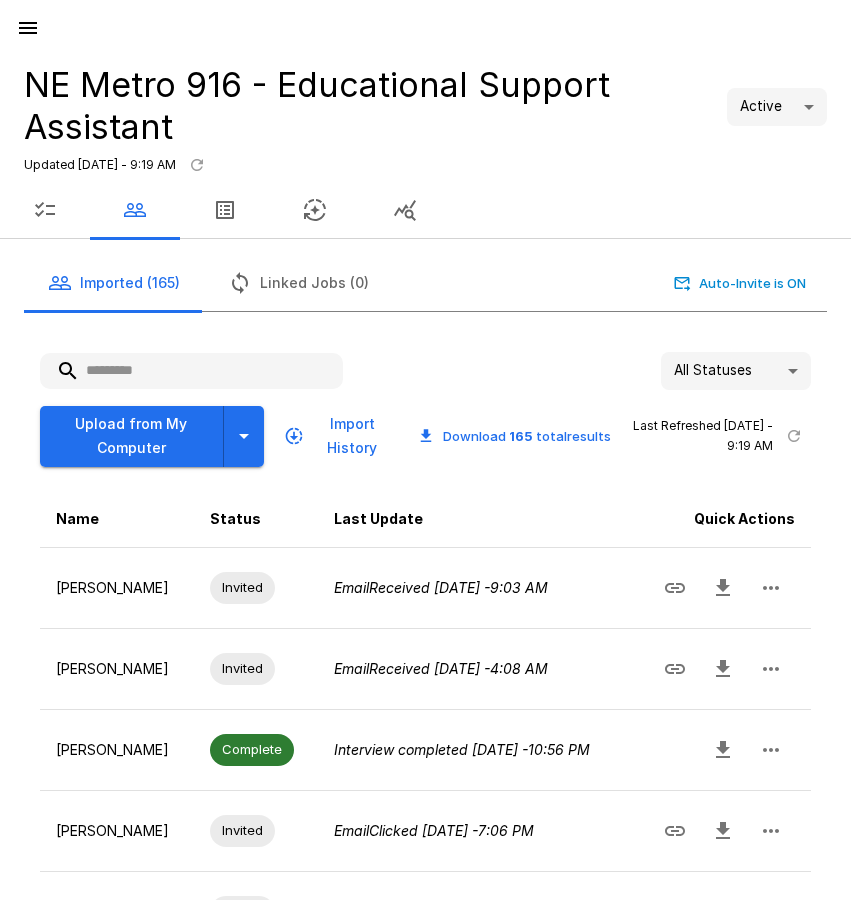 click at bounding box center [191, 371] 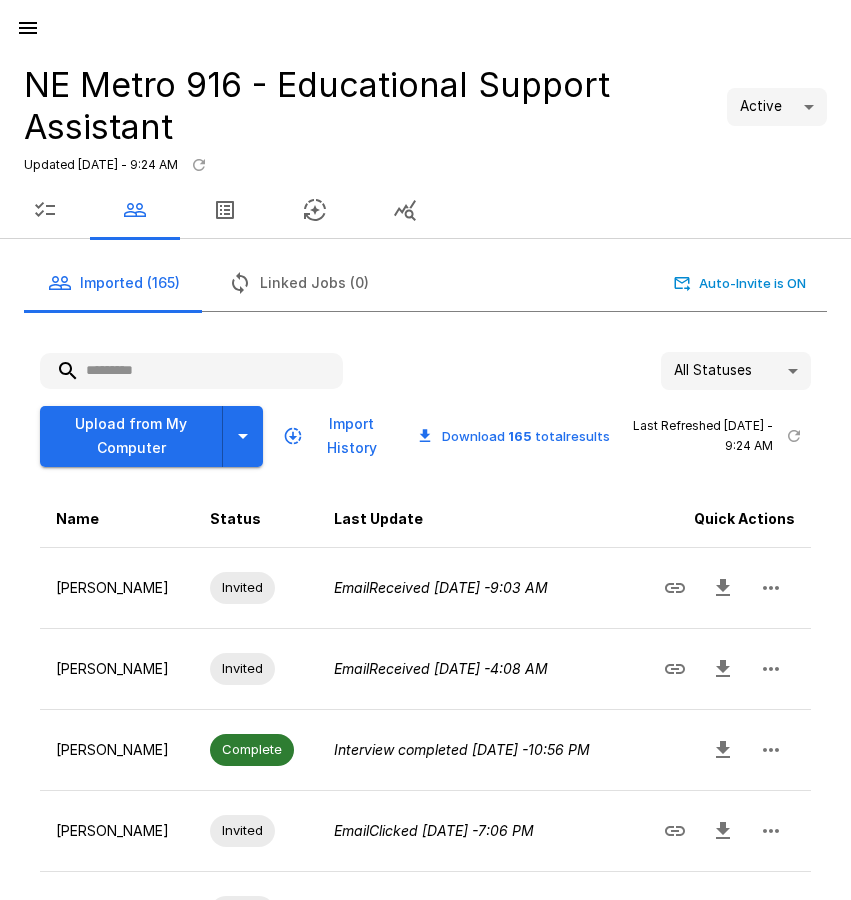 click 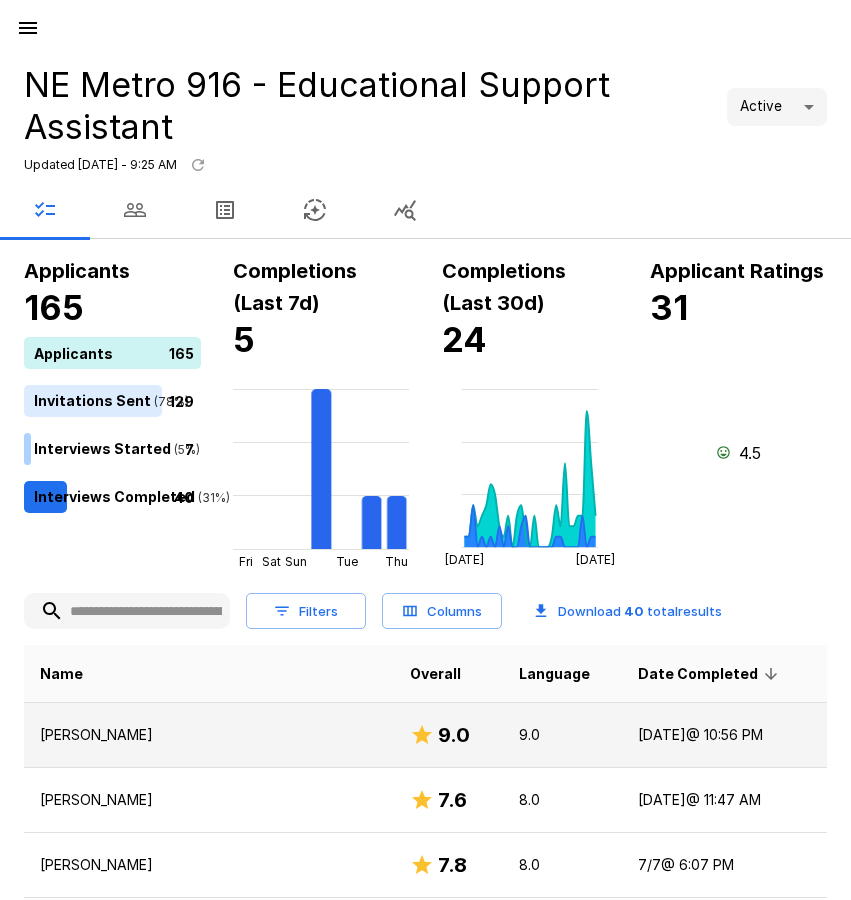click on "[PERSON_NAME]" at bounding box center [209, 735] 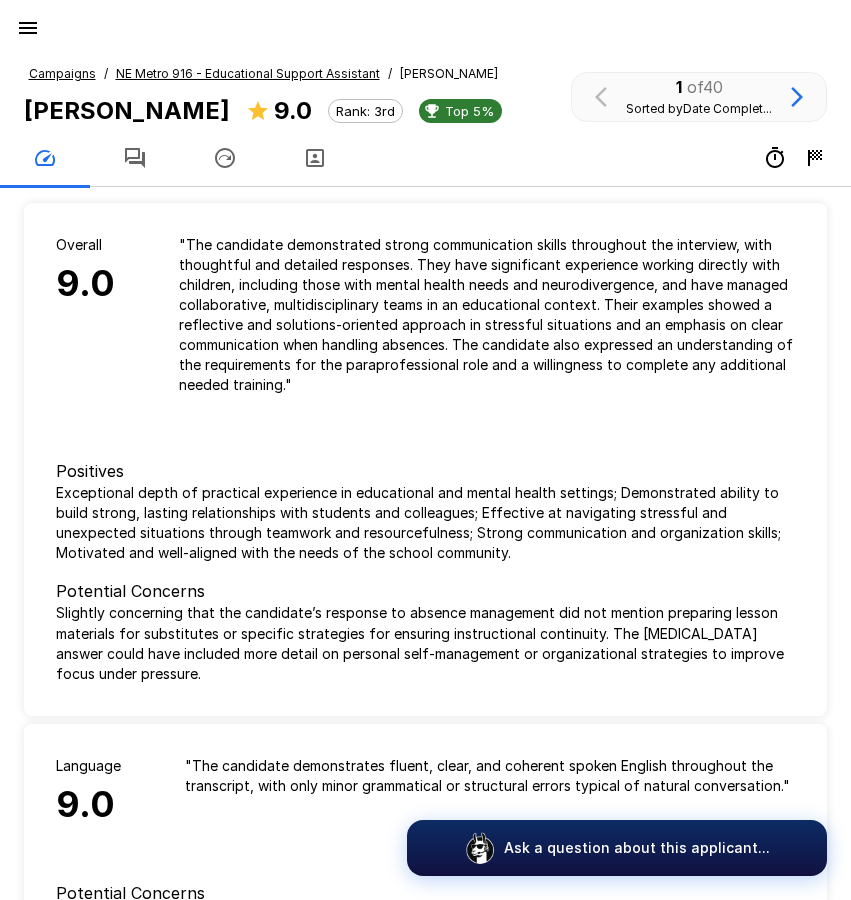click 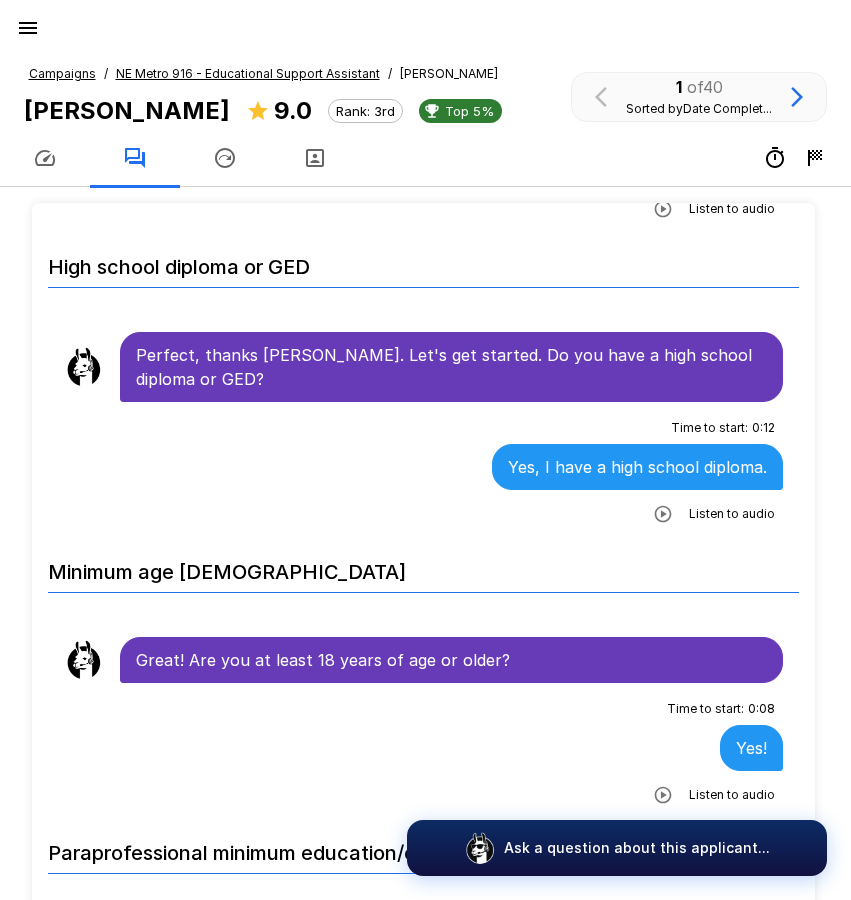 scroll, scrollTop: 0, scrollLeft: 0, axis: both 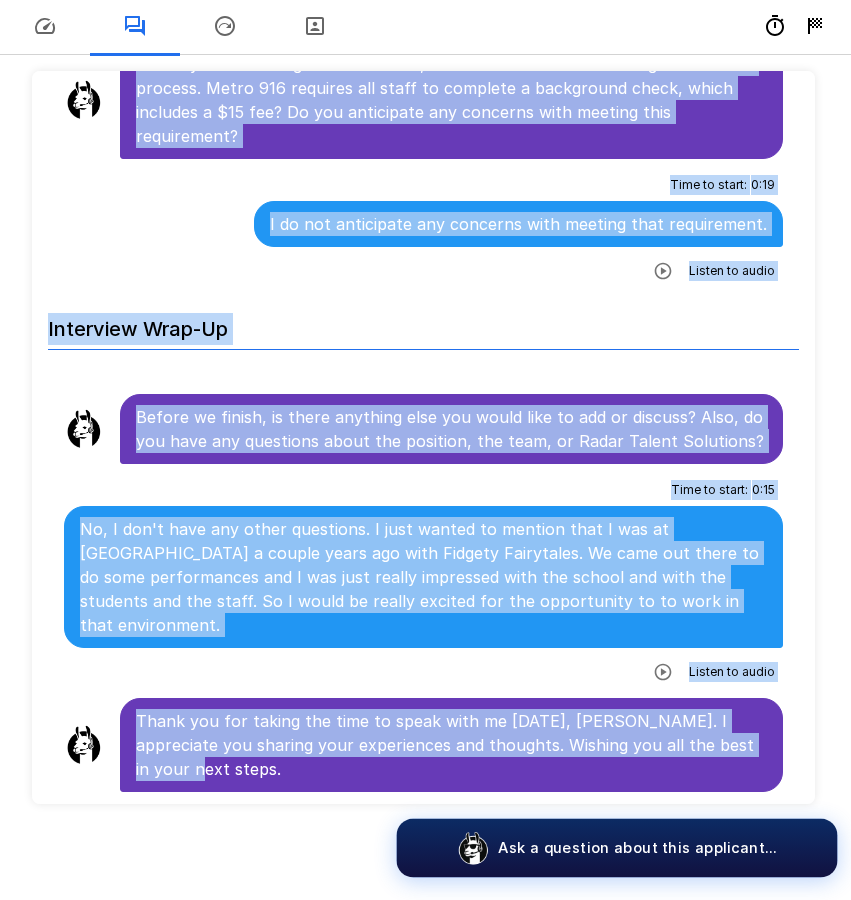 drag, startPoint x: 137, startPoint y: 330, endPoint x: 749, endPoint y: 830, distance: 790.28094 